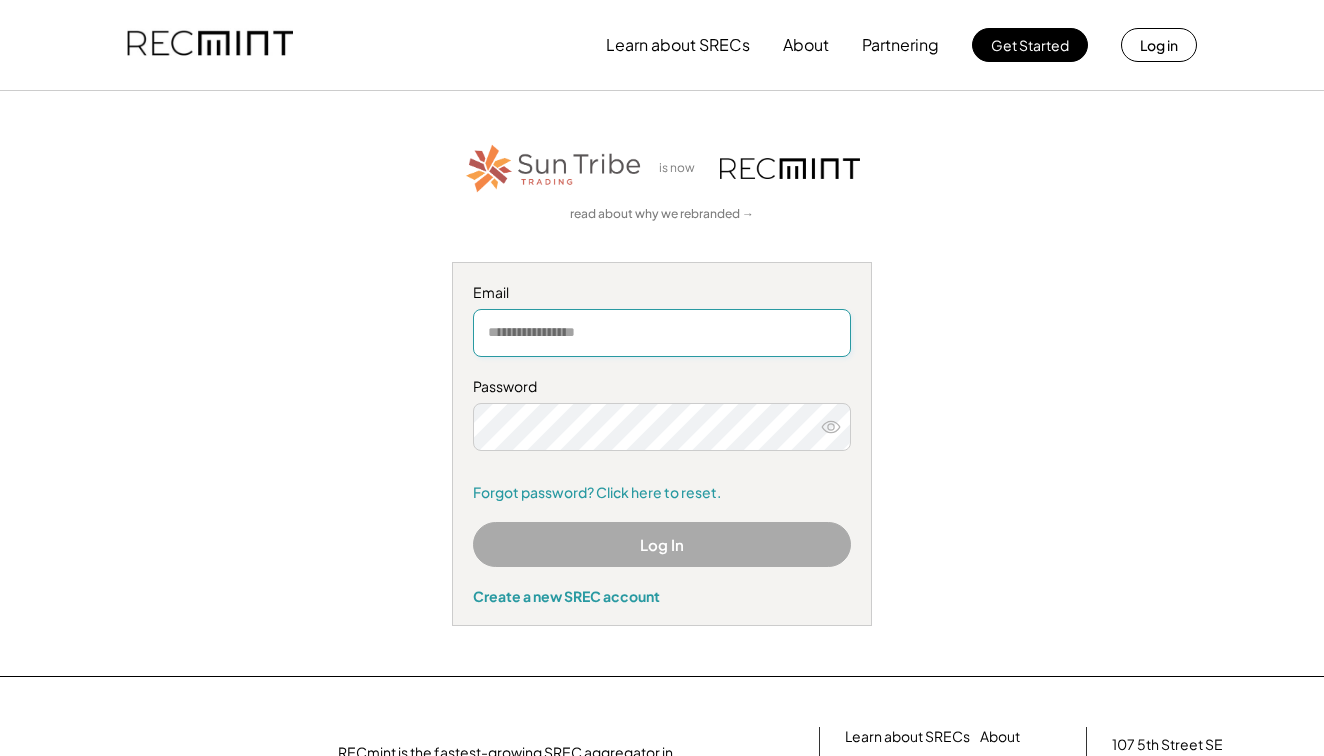 scroll, scrollTop: 0, scrollLeft: 0, axis: both 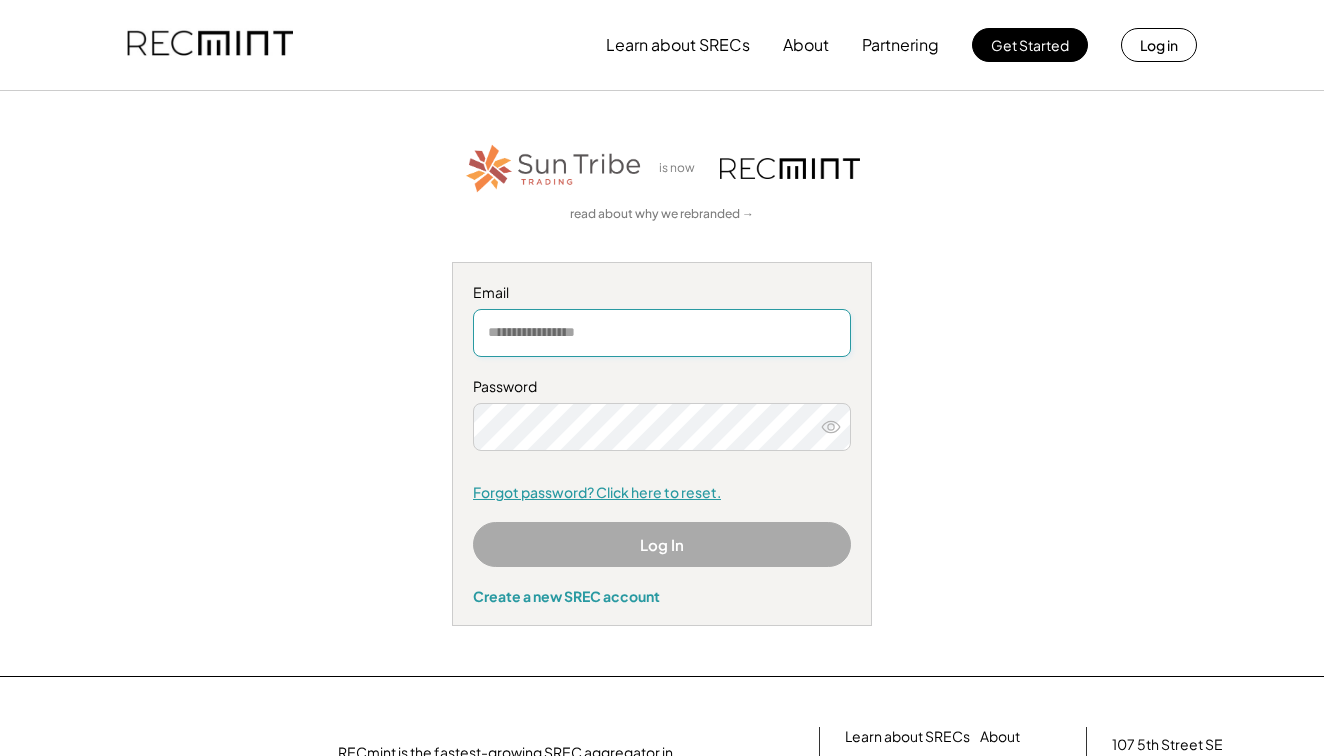 type on "**********" 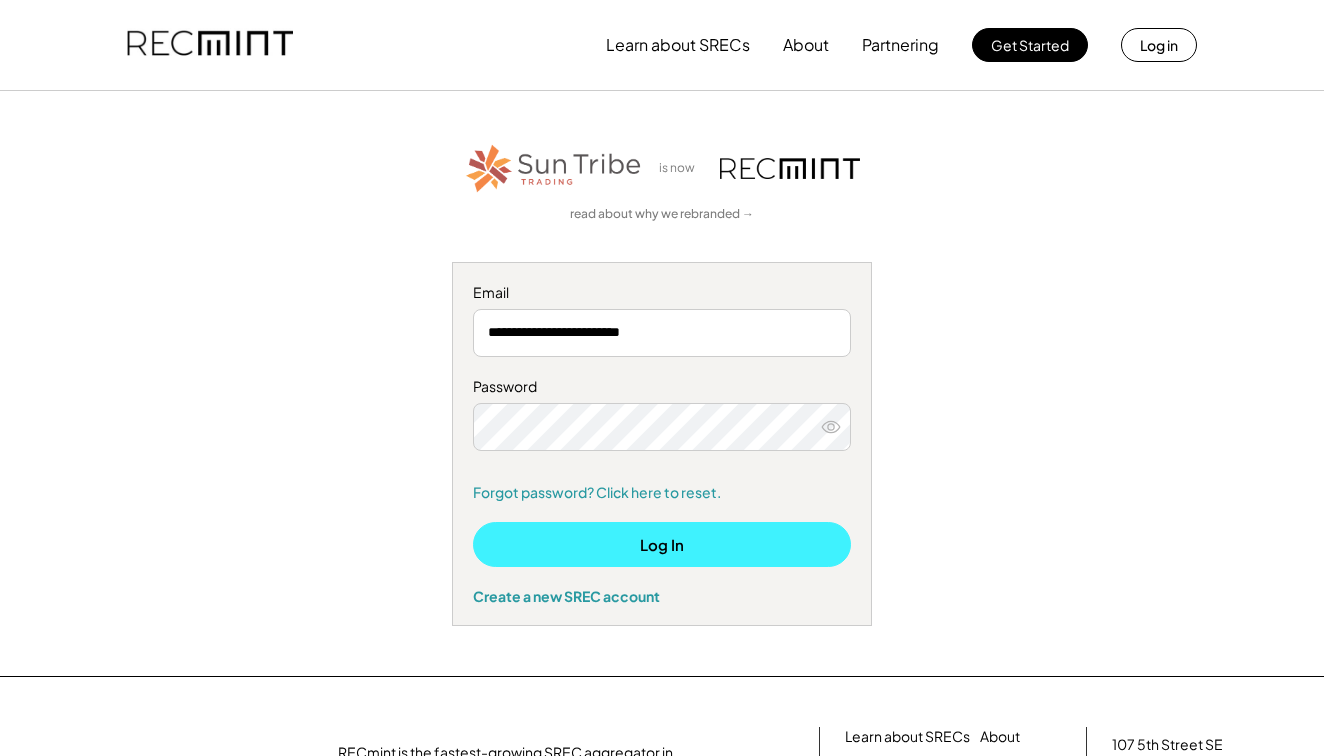 click on "Log In" at bounding box center (662, 544) 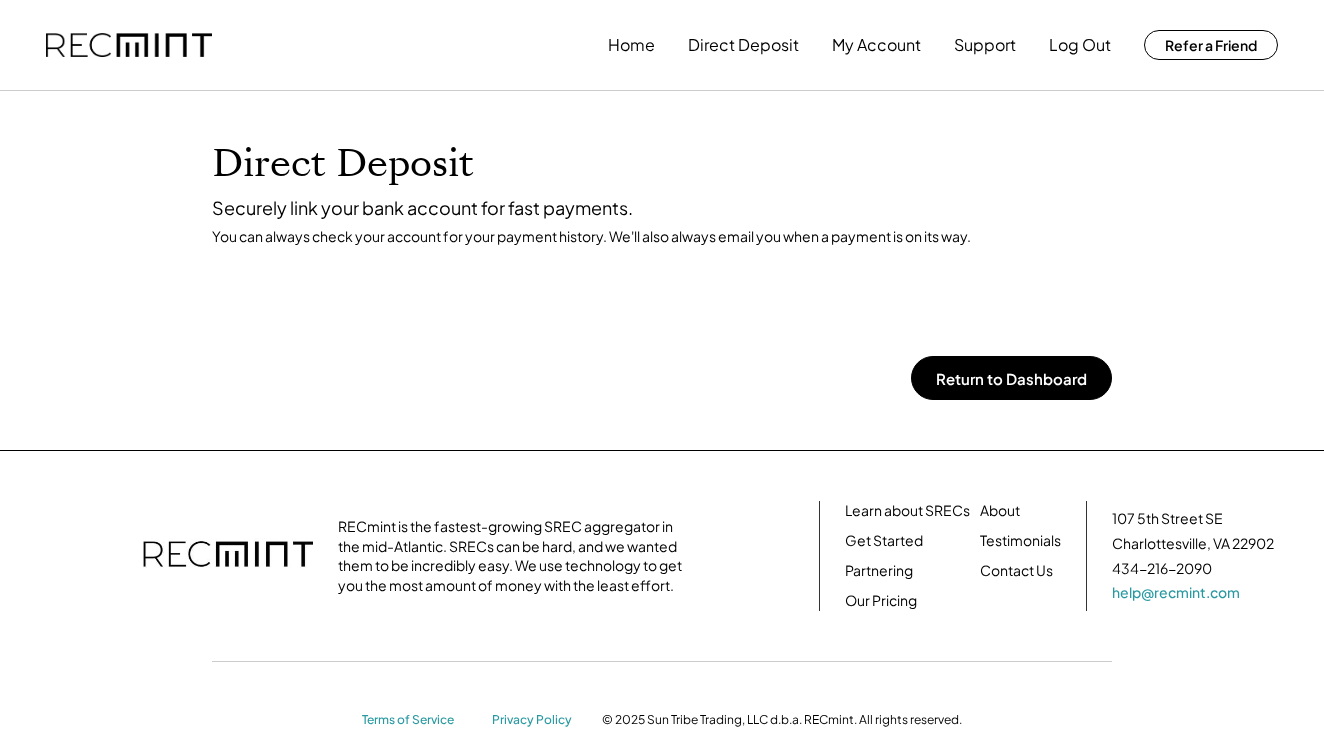 scroll, scrollTop: 0, scrollLeft: 0, axis: both 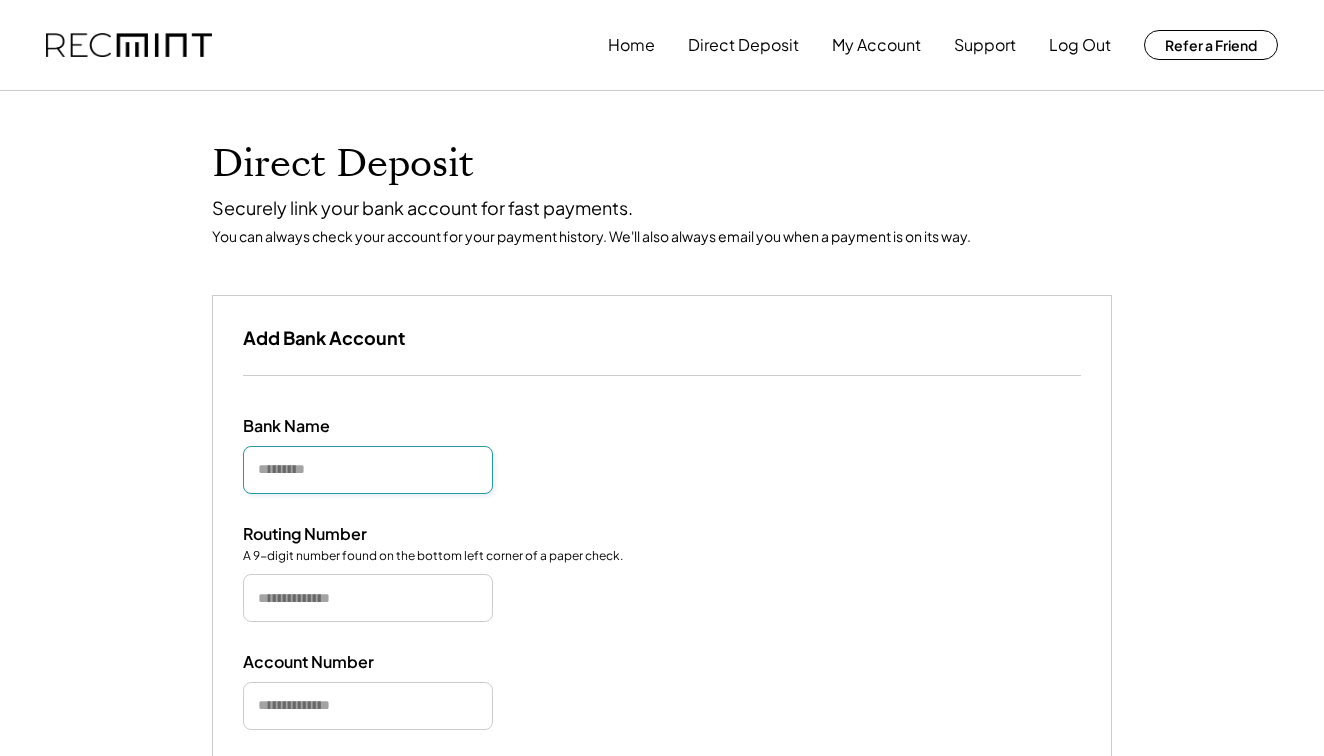 click at bounding box center [368, 470] 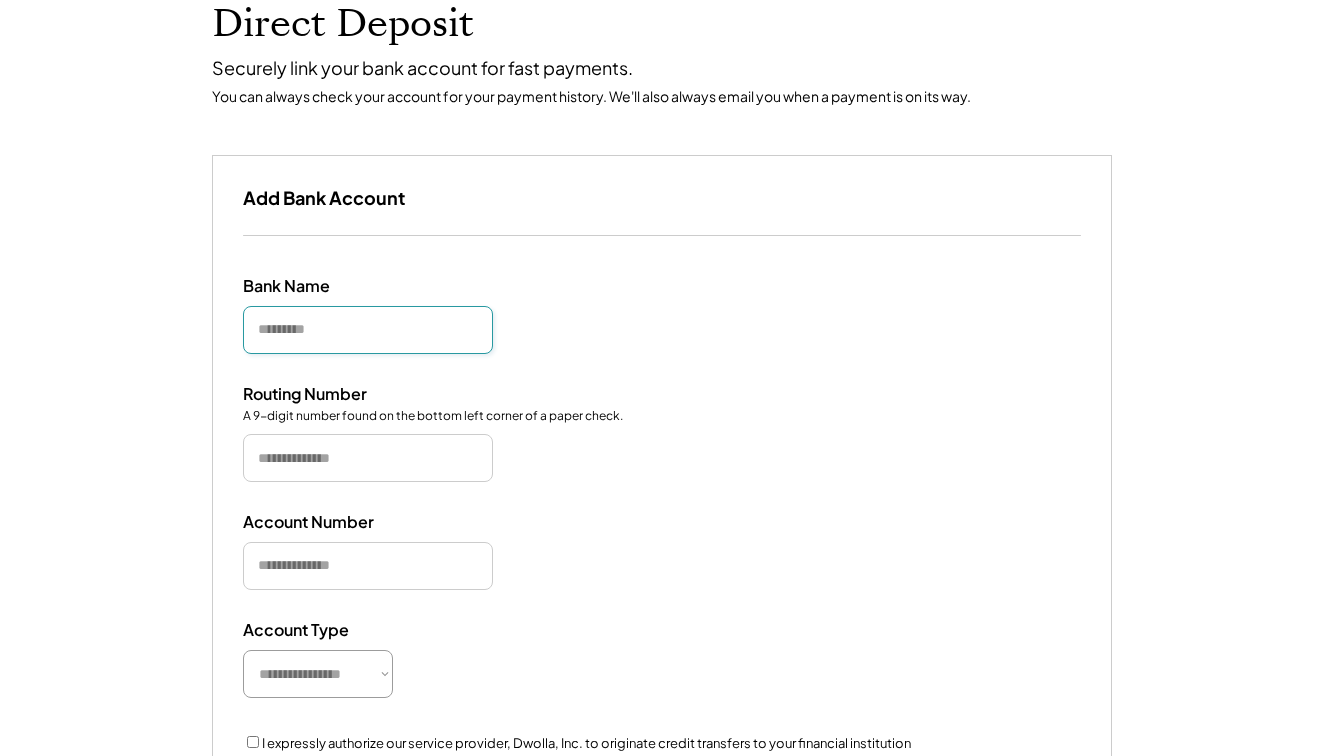 scroll, scrollTop: 165, scrollLeft: 0, axis: vertical 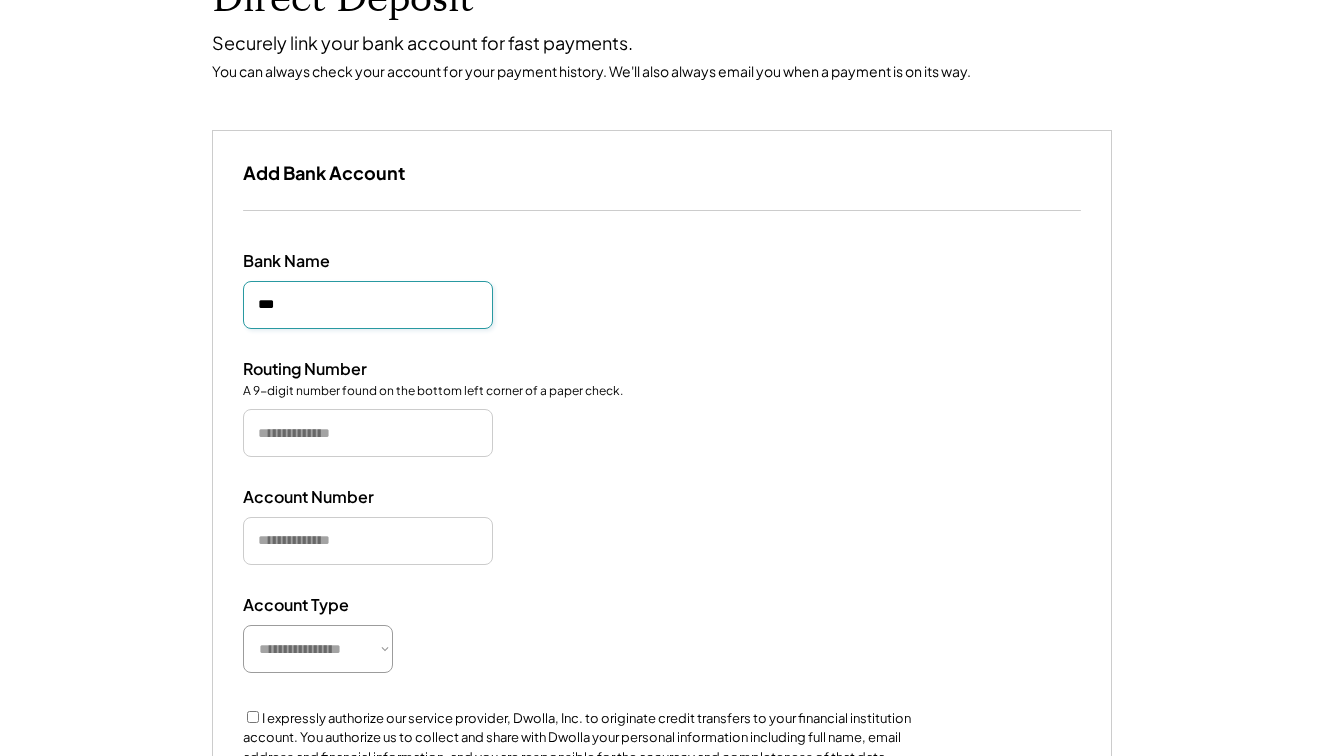 type on "***" 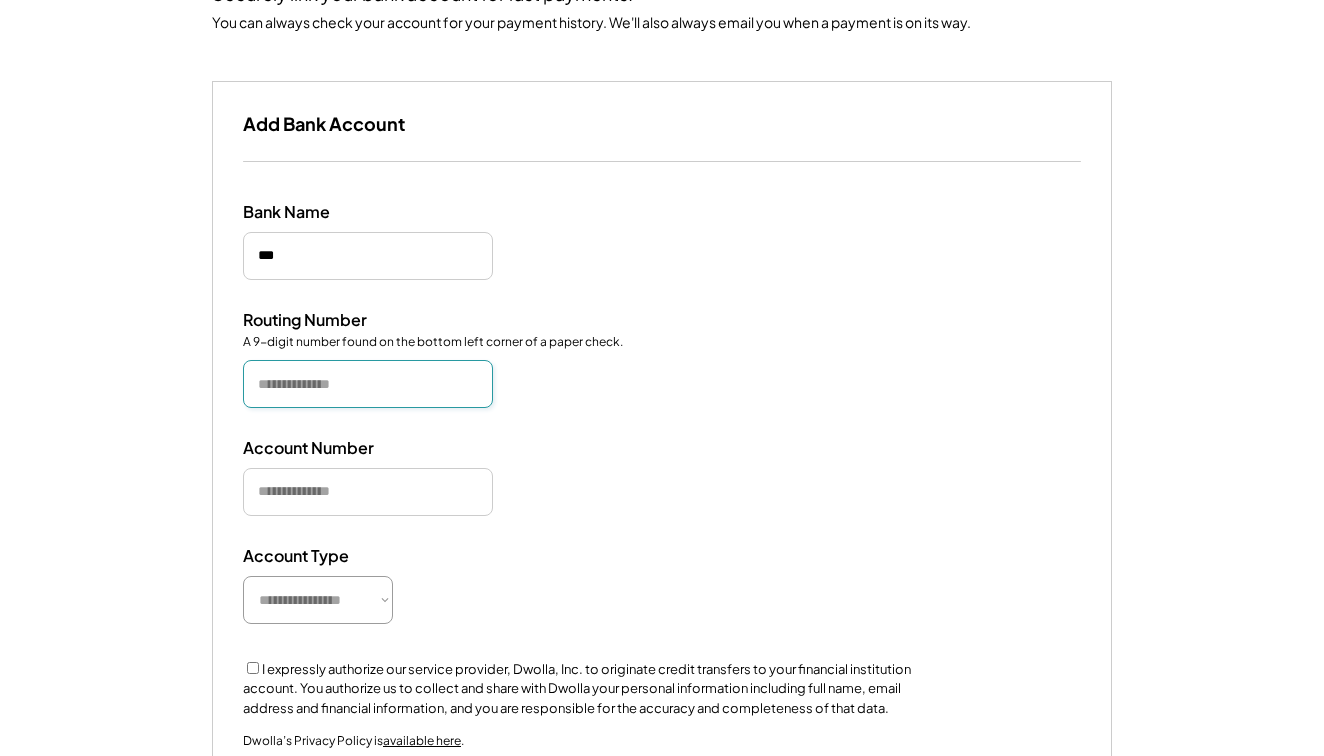 scroll, scrollTop: 234, scrollLeft: 0, axis: vertical 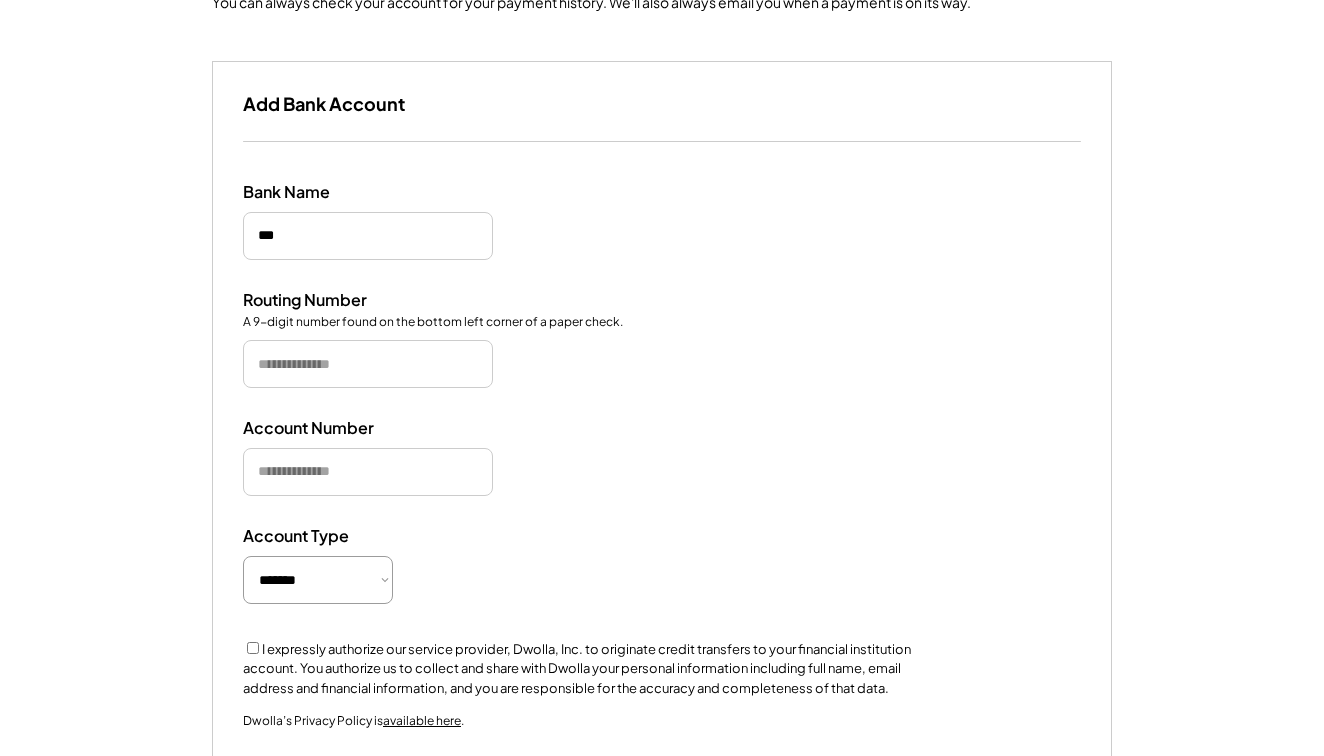 click on "**********" at bounding box center (662, 567) 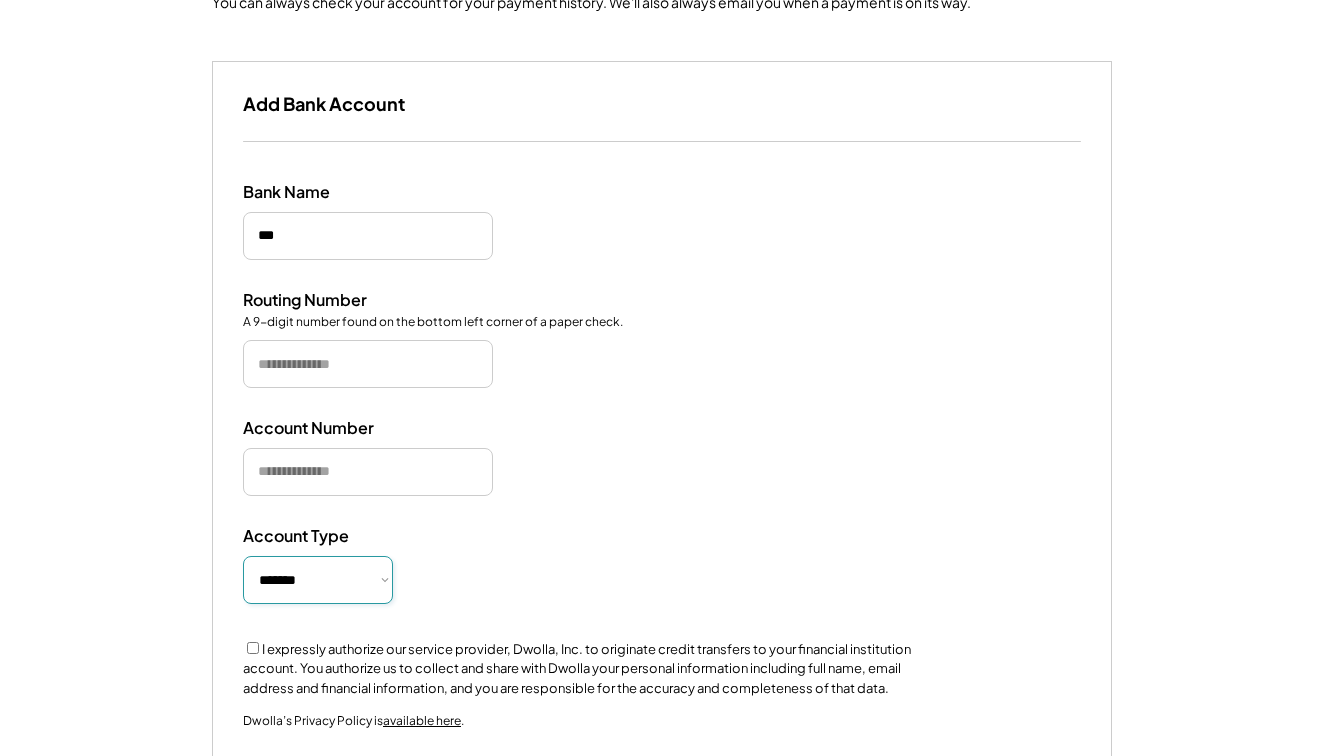select on "**********" 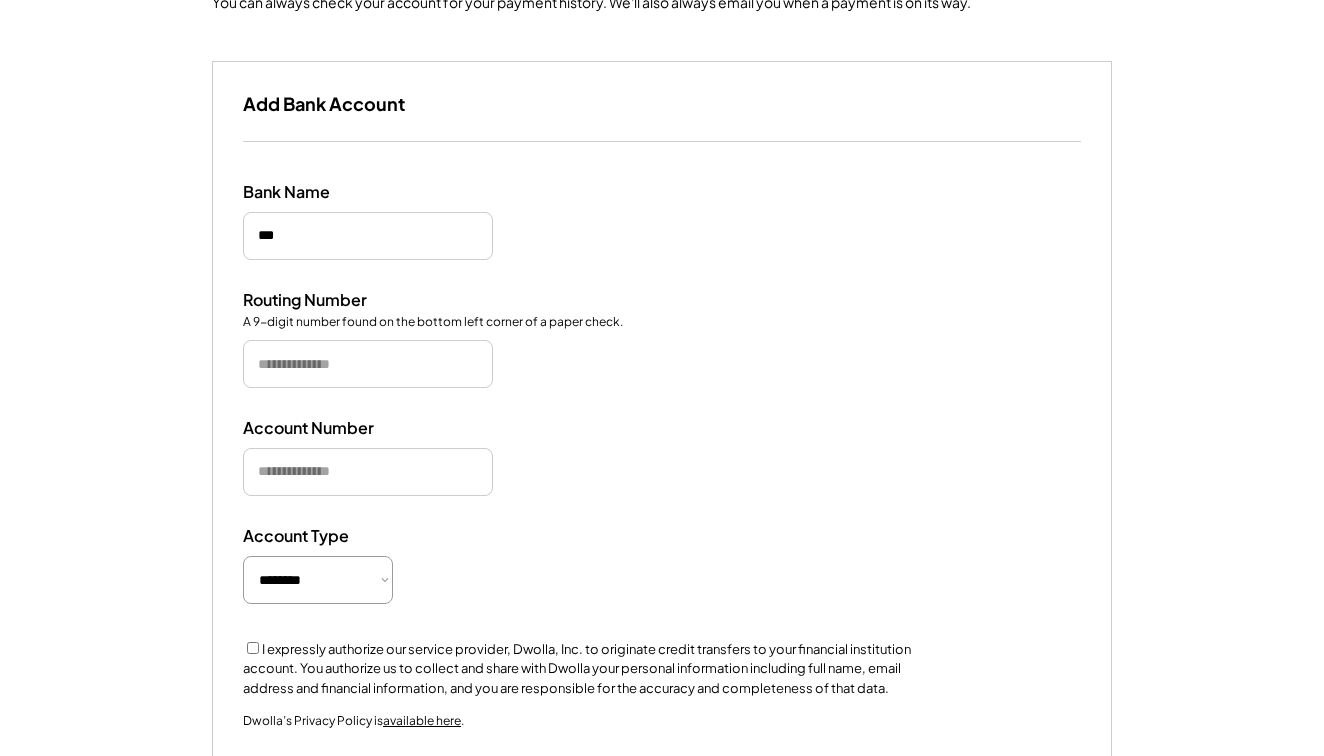 click at bounding box center [368, 472] 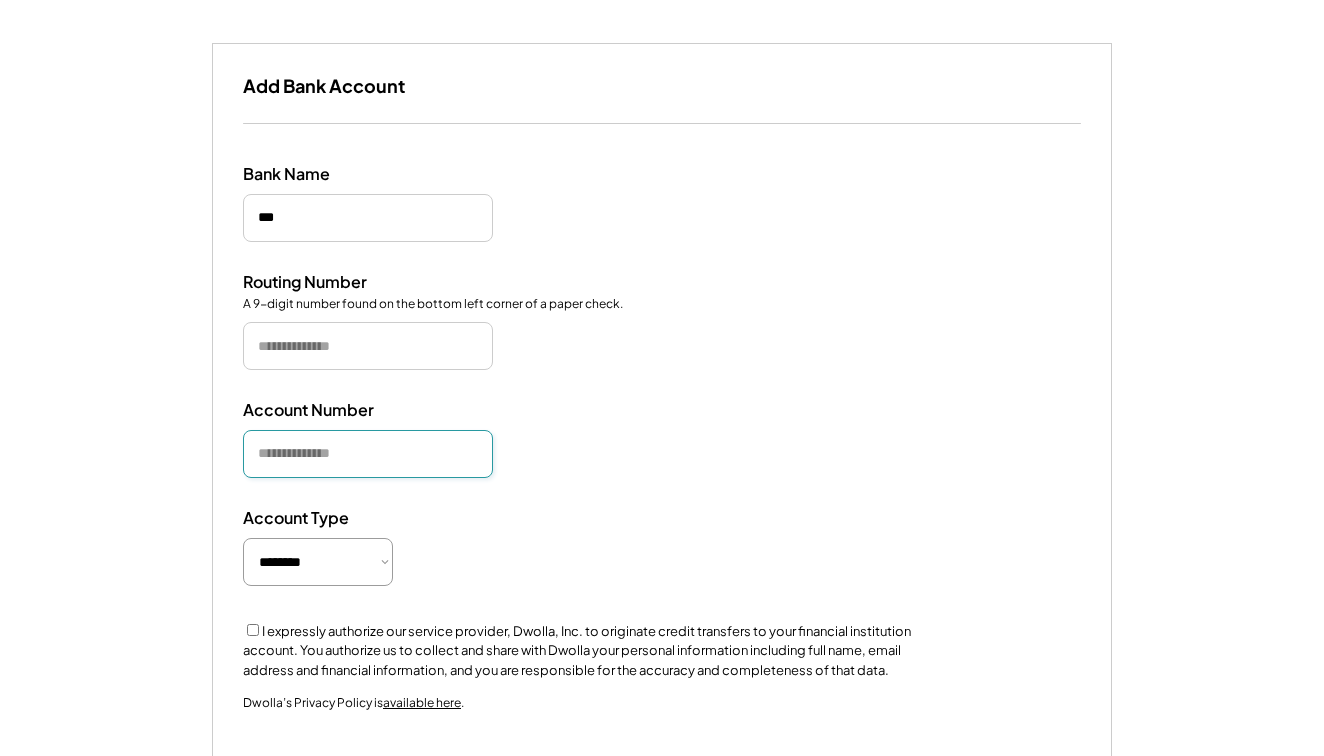 scroll, scrollTop: 241, scrollLeft: 0, axis: vertical 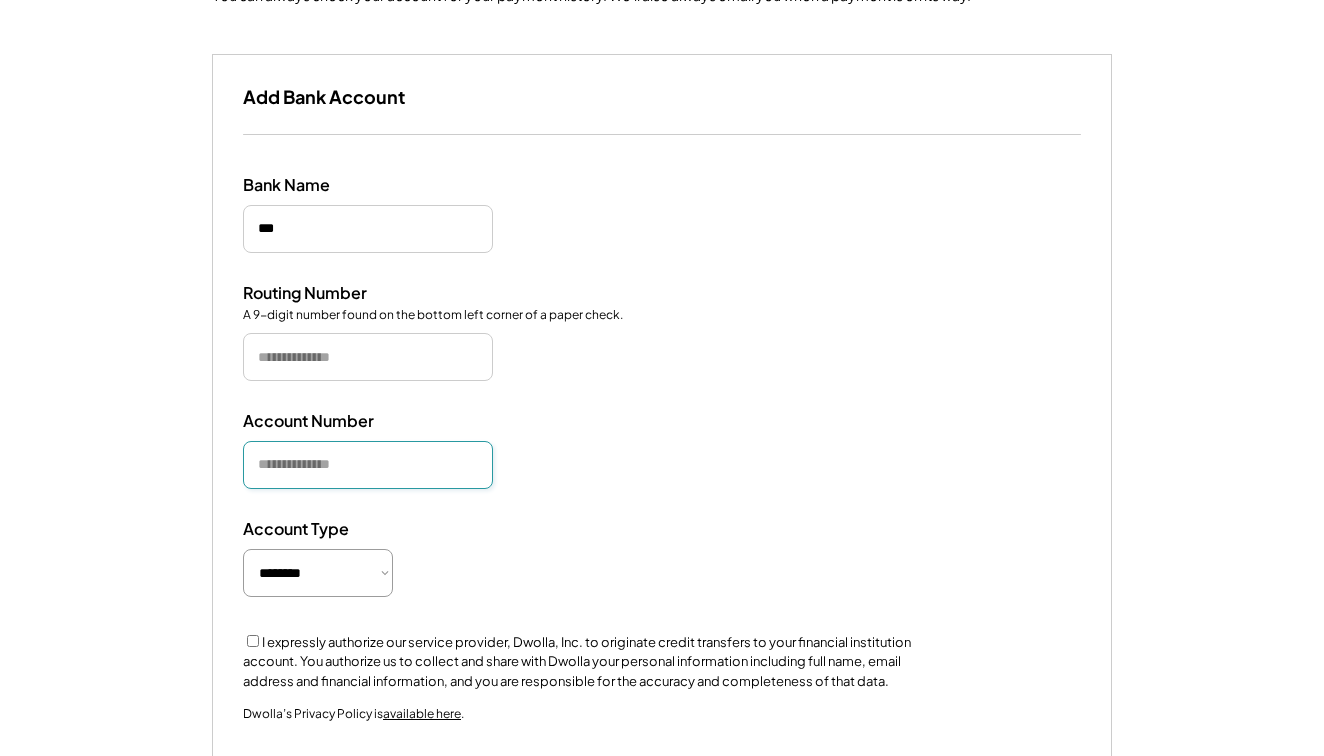 click at bounding box center (368, 357) 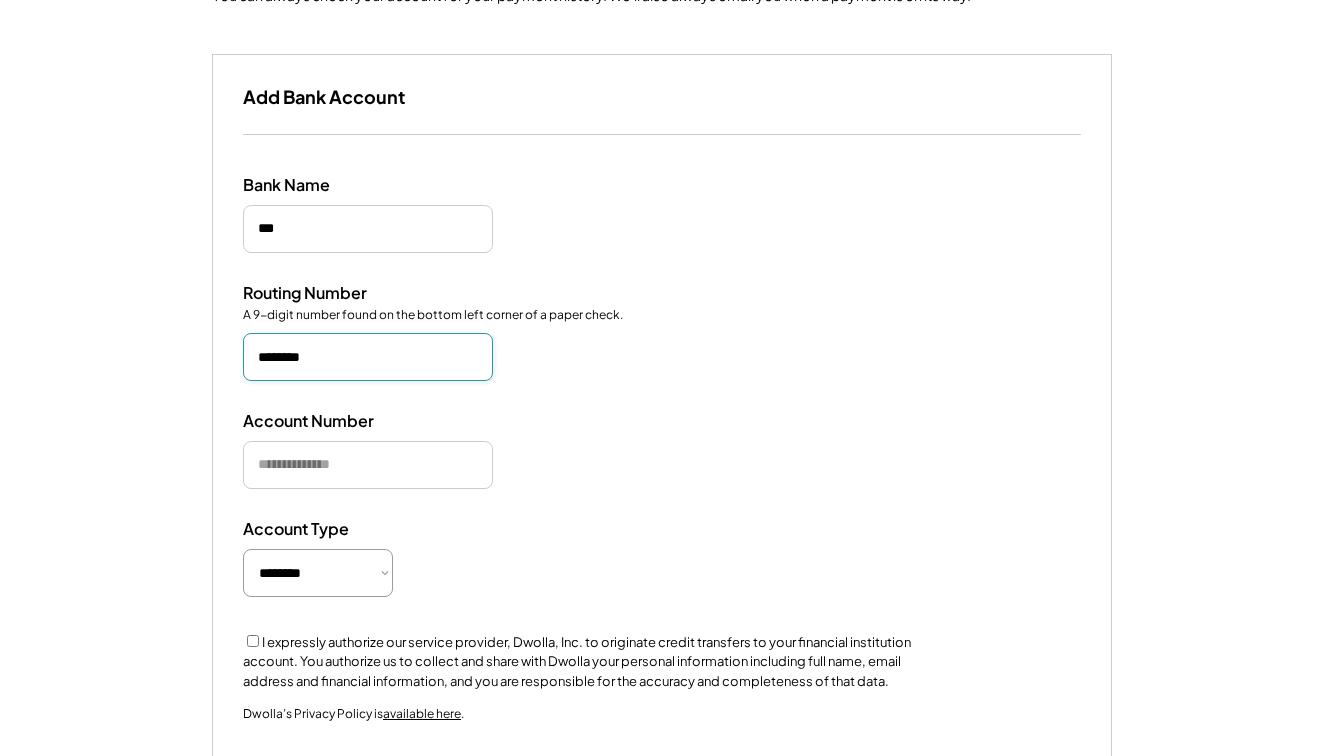type on "*********" 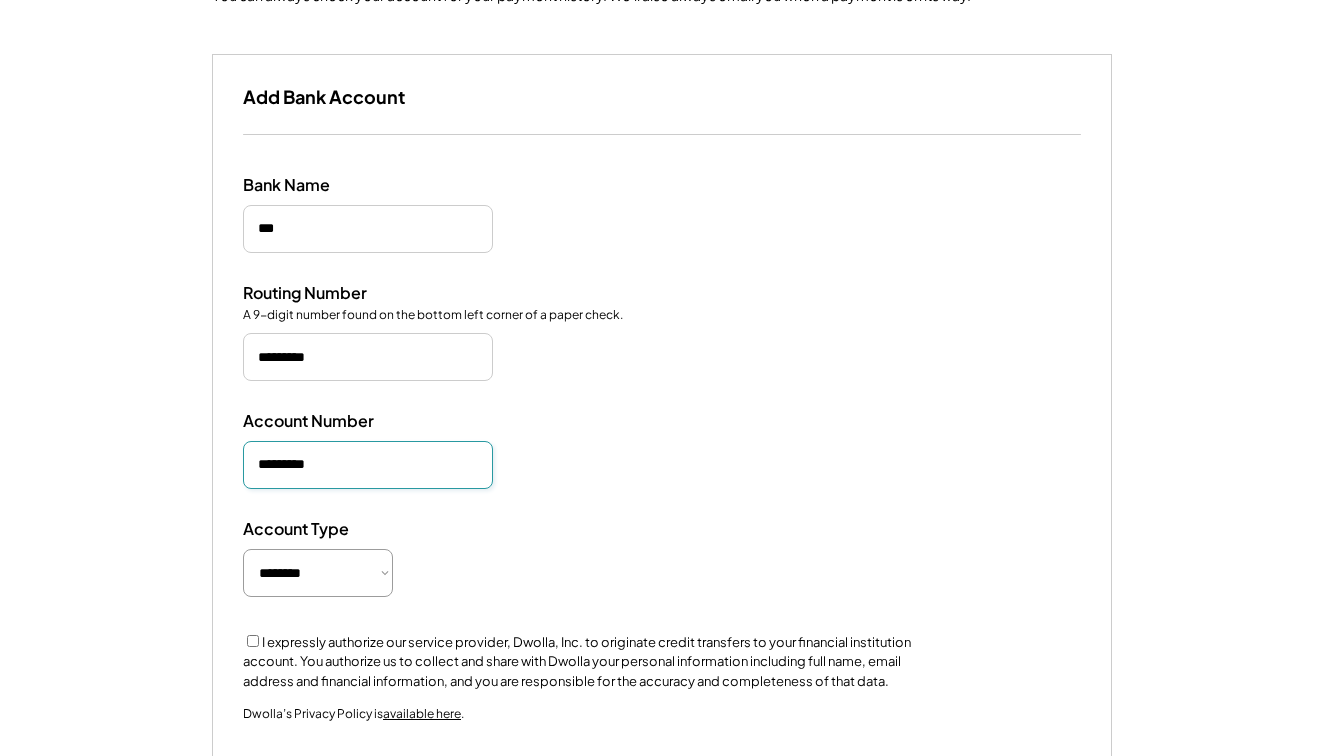 type on "**********" 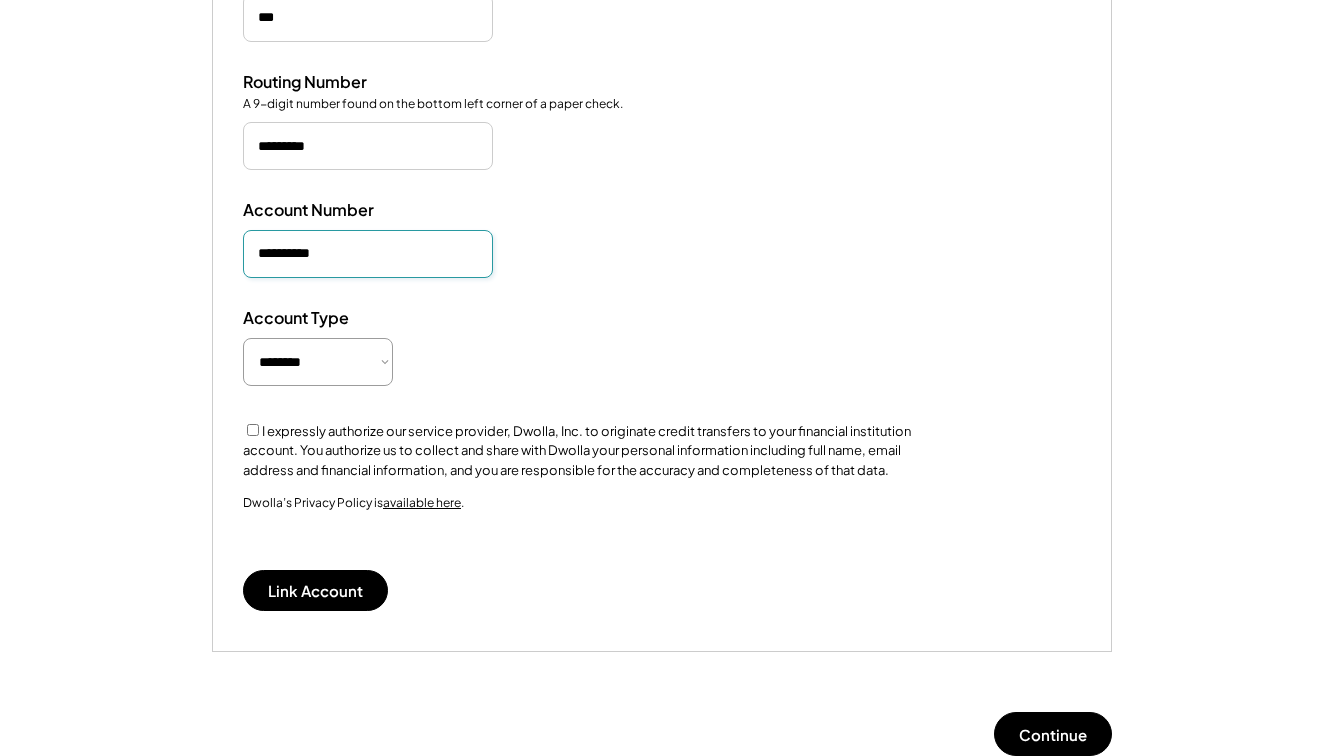 scroll, scrollTop: 445, scrollLeft: 0, axis: vertical 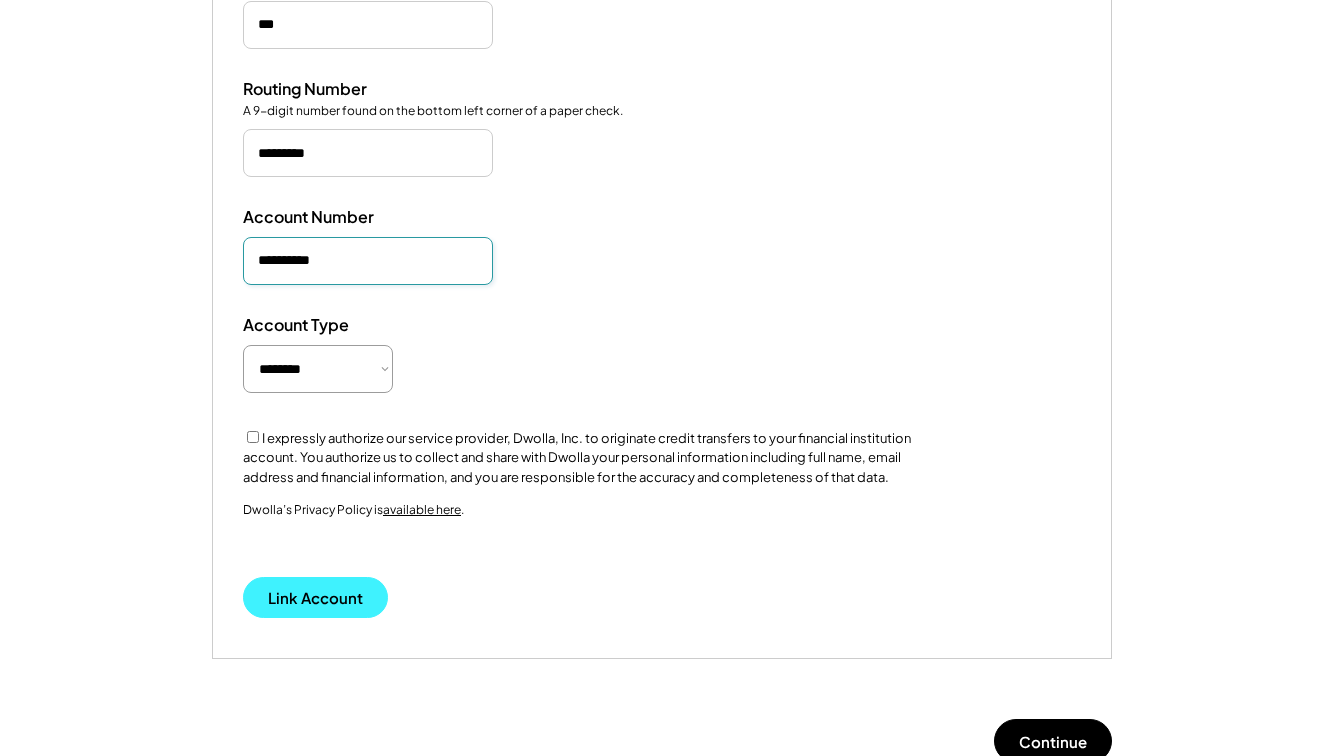 click on "Link Account" at bounding box center [315, 597] 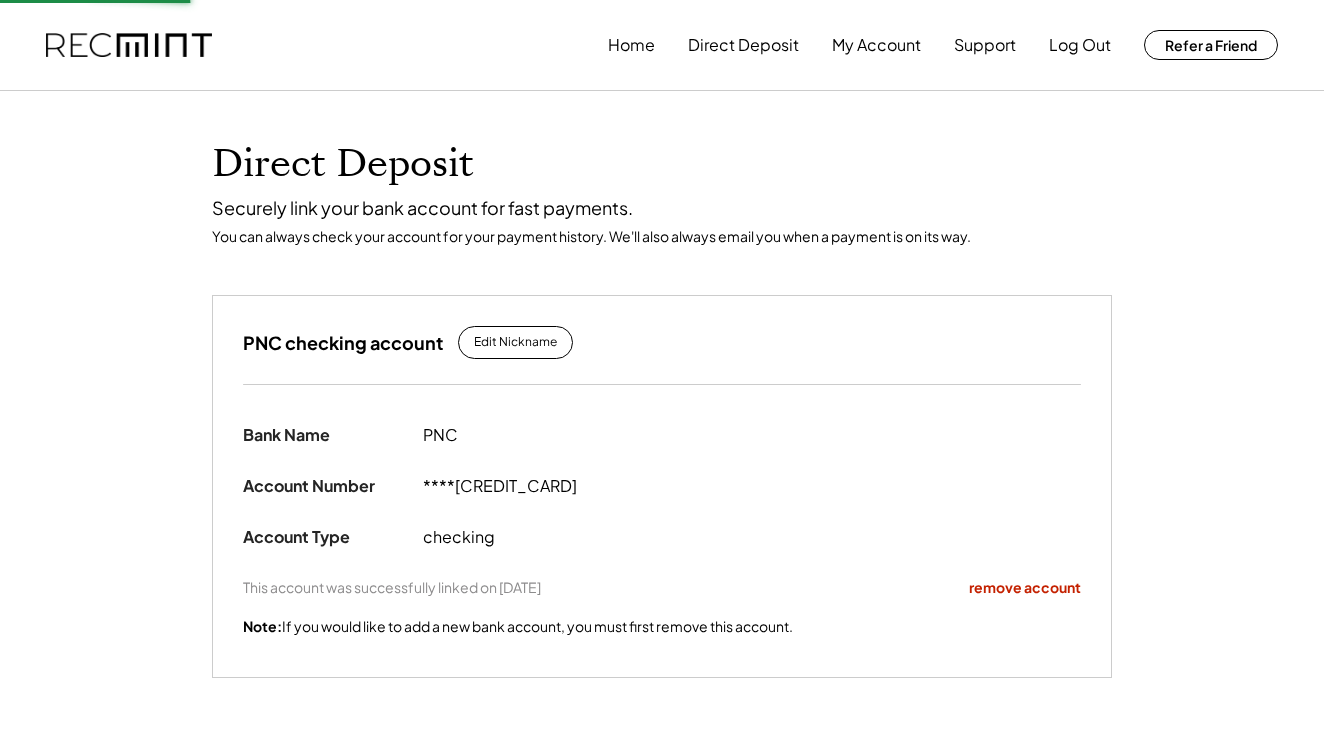 scroll, scrollTop: 0, scrollLeft: 0, axis: both 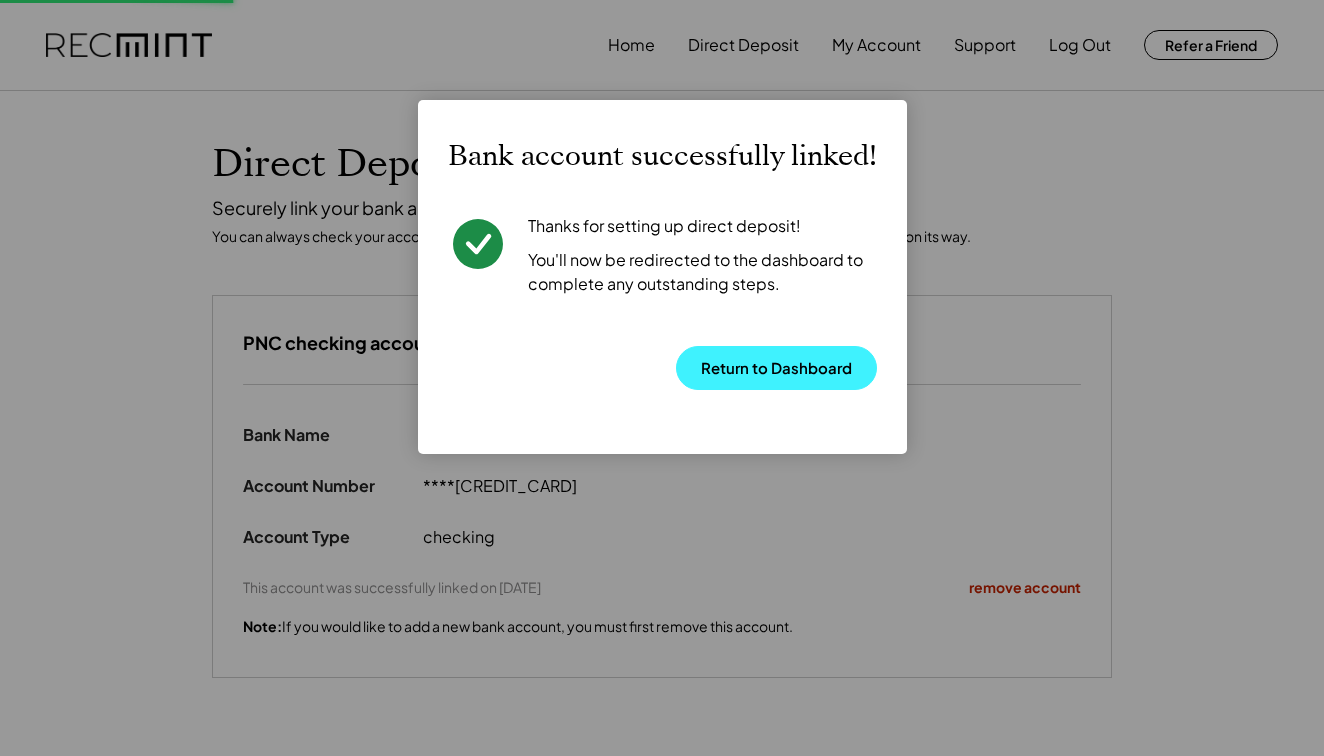 click on "Return to Dashboard" at bounding box center (776, 368) 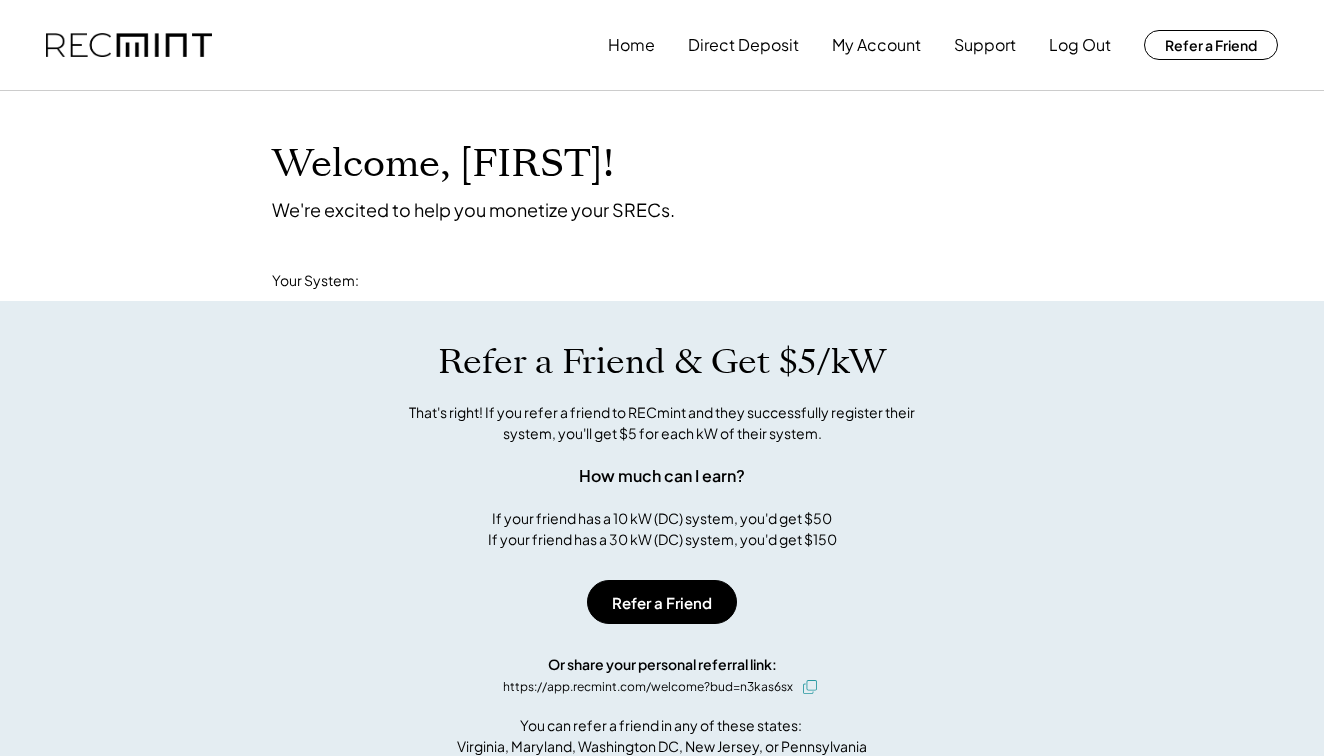 scroll, scrollTop: 0, scrollLeft: 0, axis: both 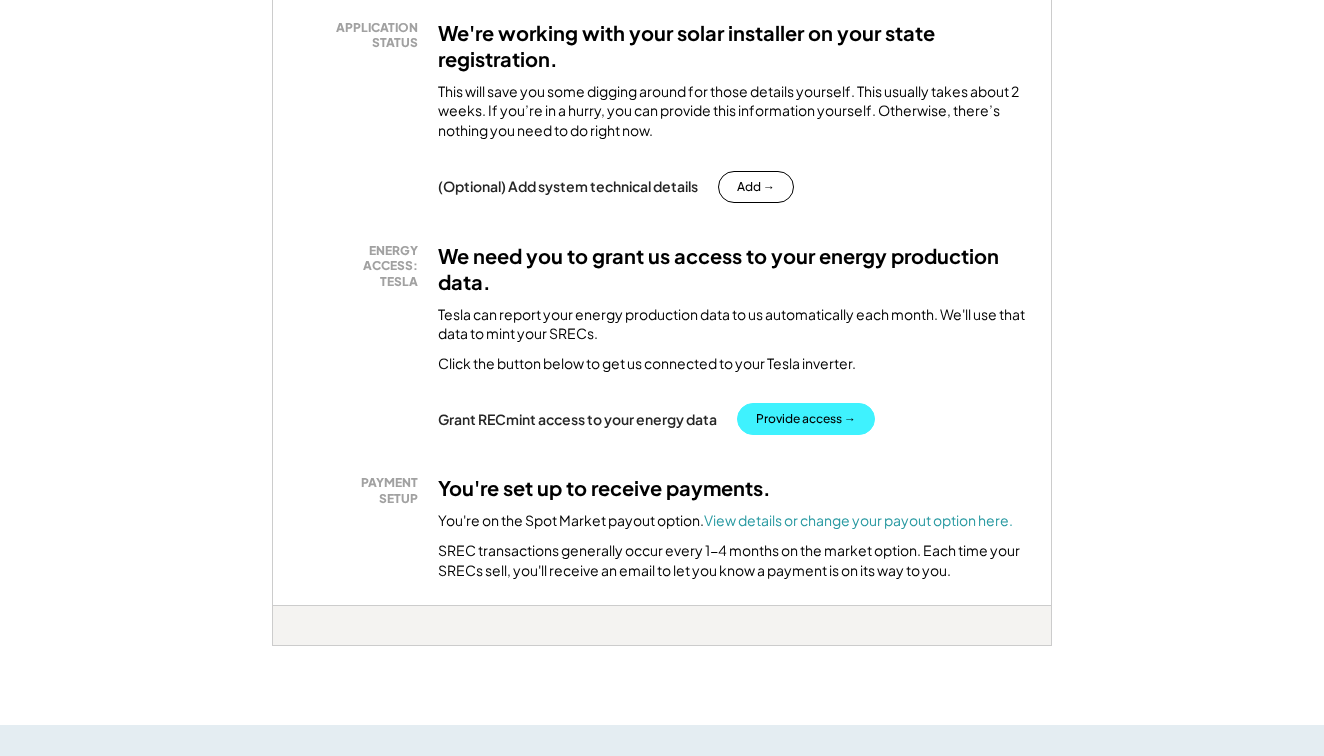 click on "Provide access →" at bounding box center [806, 419] 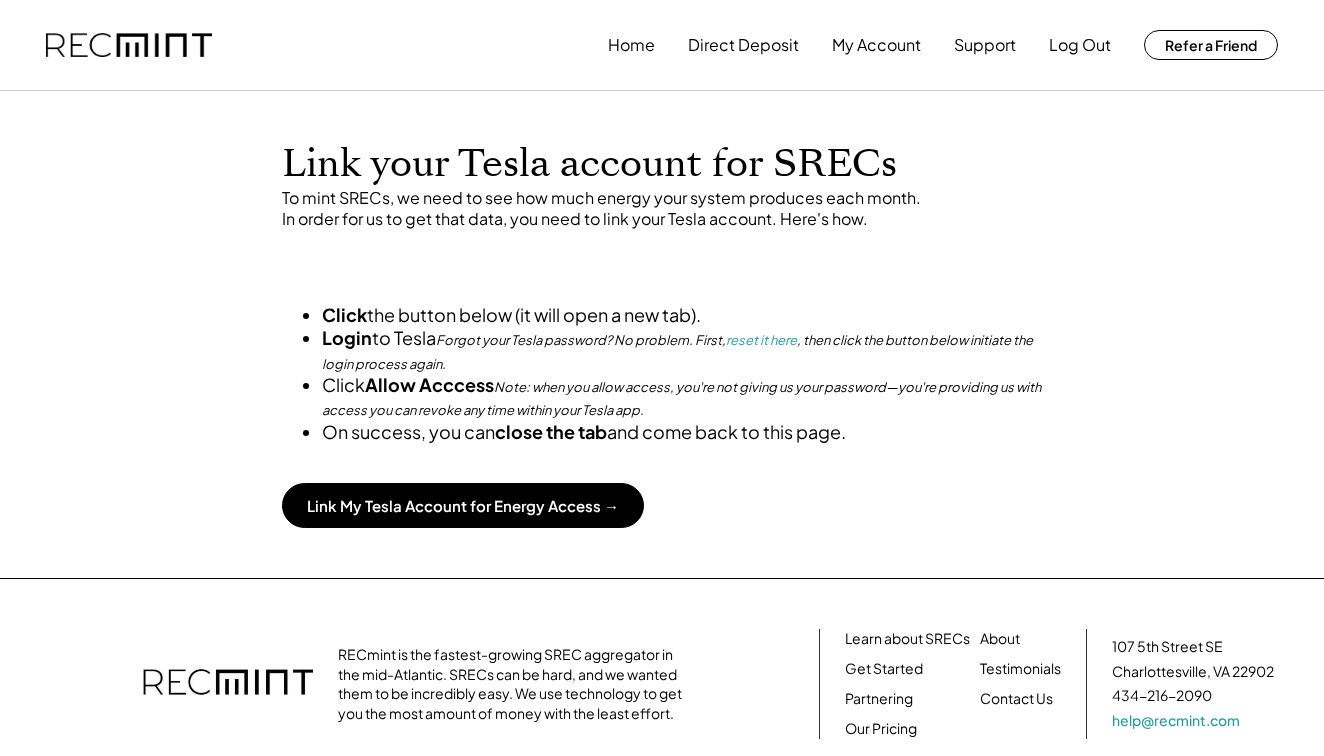 scroll, scrollTop: 0, scrollLeft: 0, axis: both 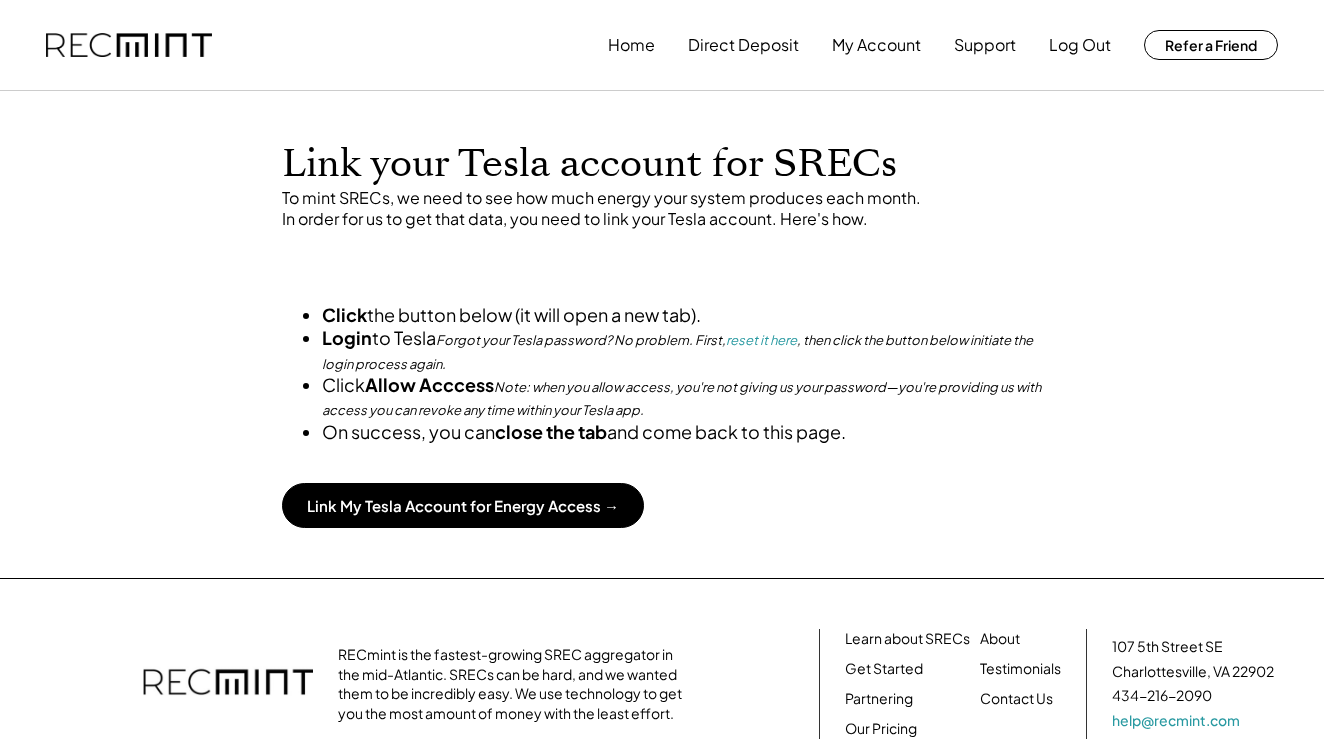 click on "Login" at bounding box center (347, 337) 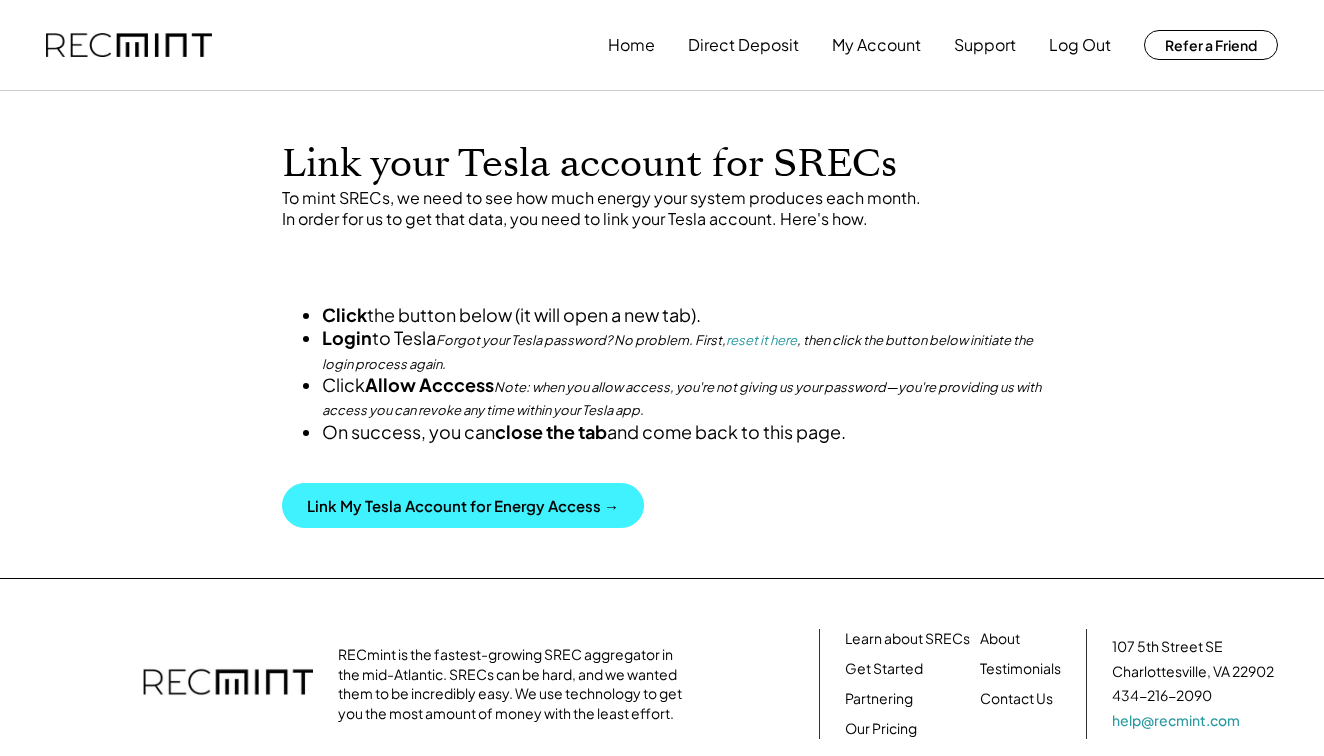 click on "Link My Tesla Account for Energy Access →" at bounding box center [463, 505] 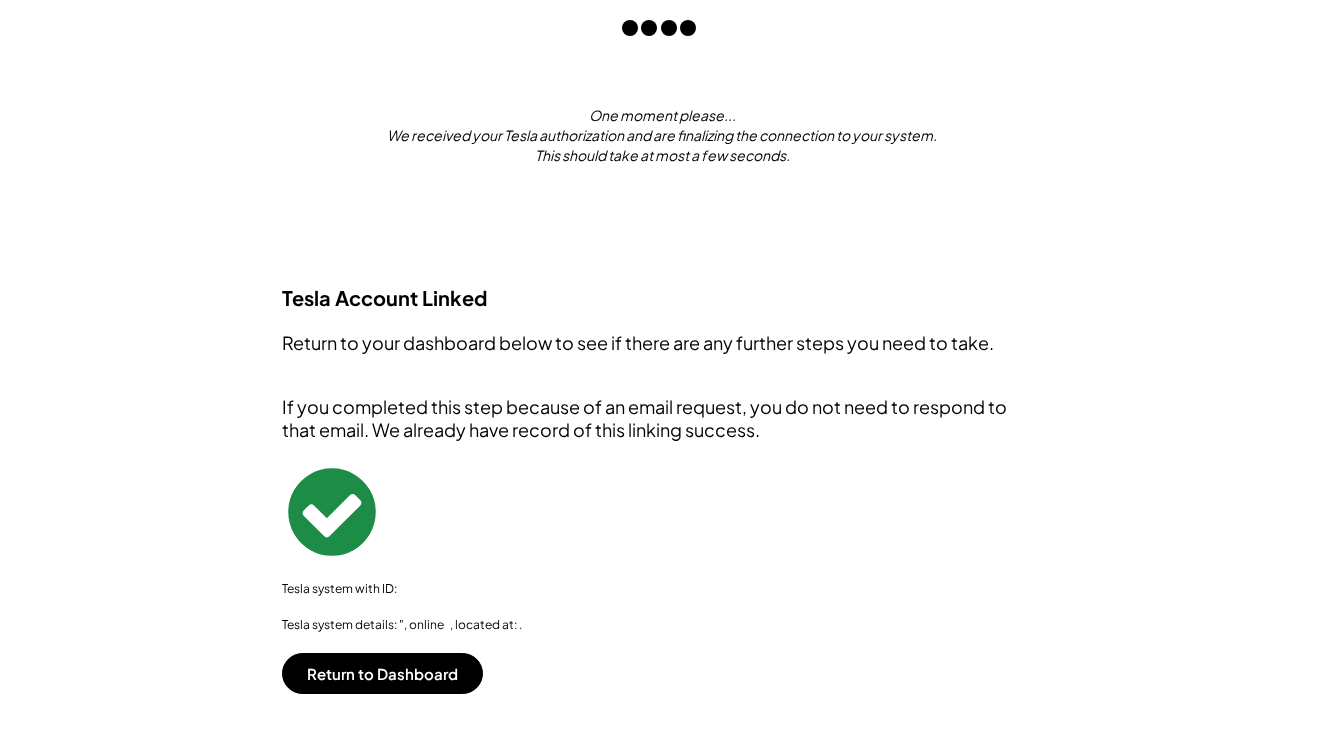 scroll, scrollTop: 541, scrollLeft: 0, axis: vertical 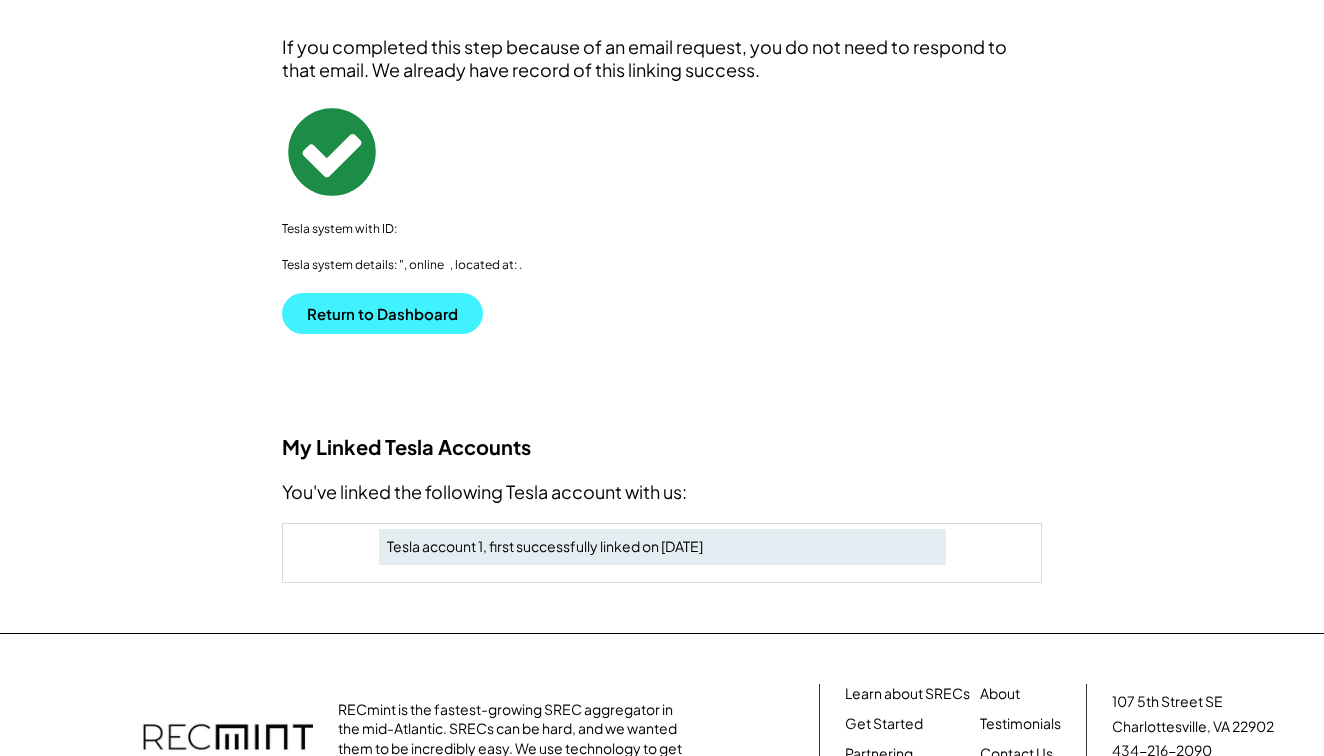 click on "Return to Dashboard" at bounding box center (382, 313) 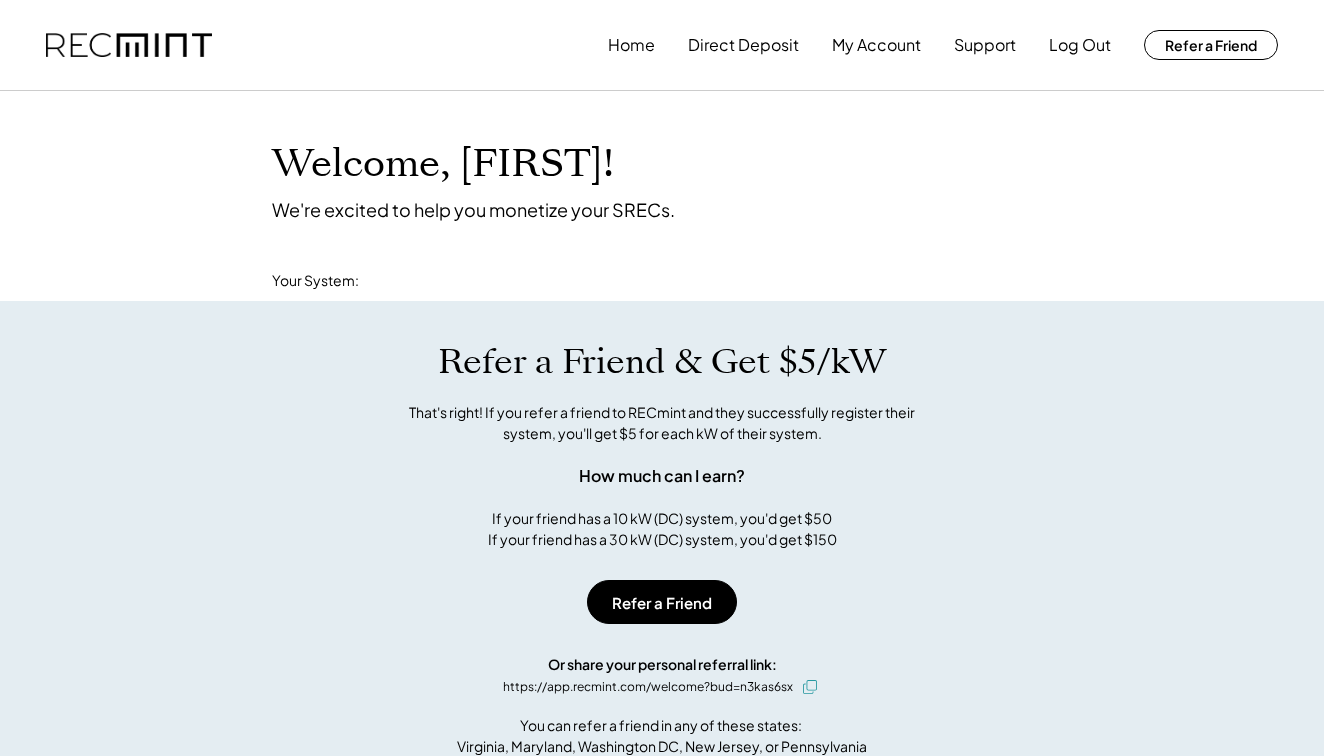 scroll, scrollTop: 0, scrollLeft: 0, axis: both 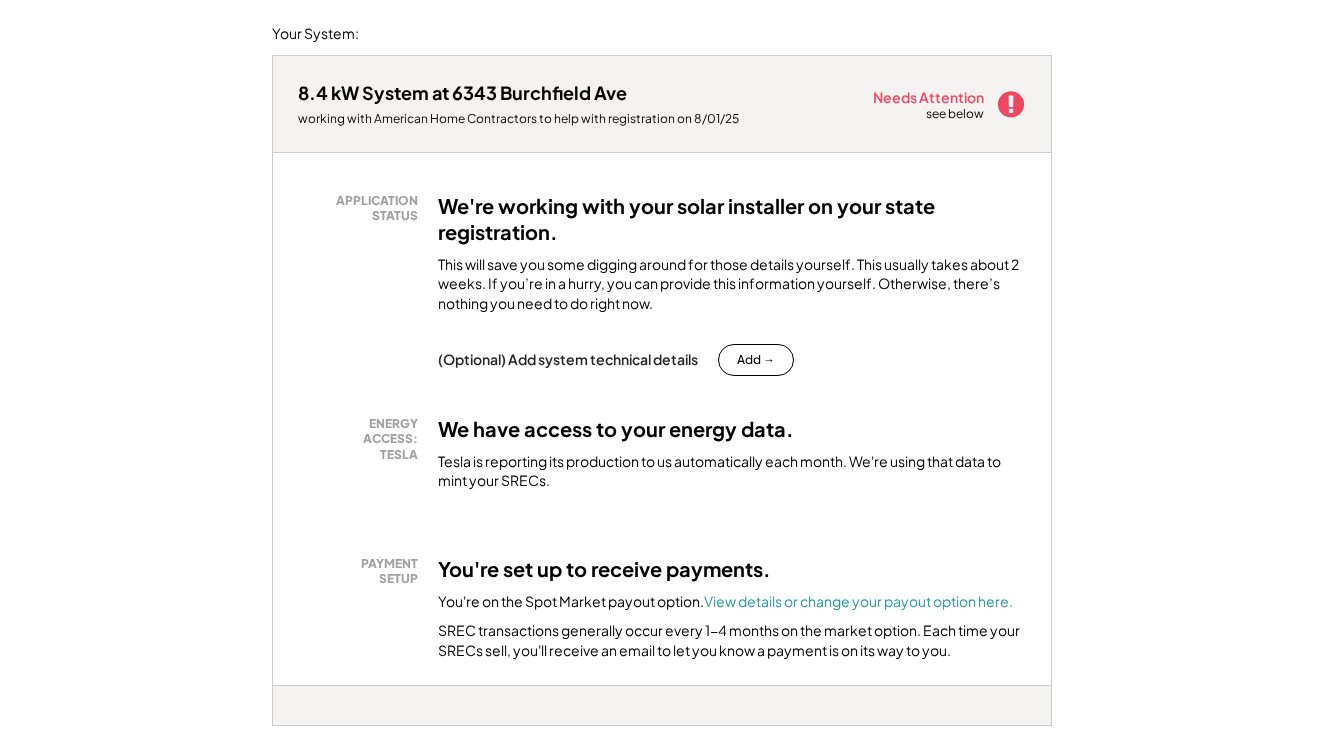 click 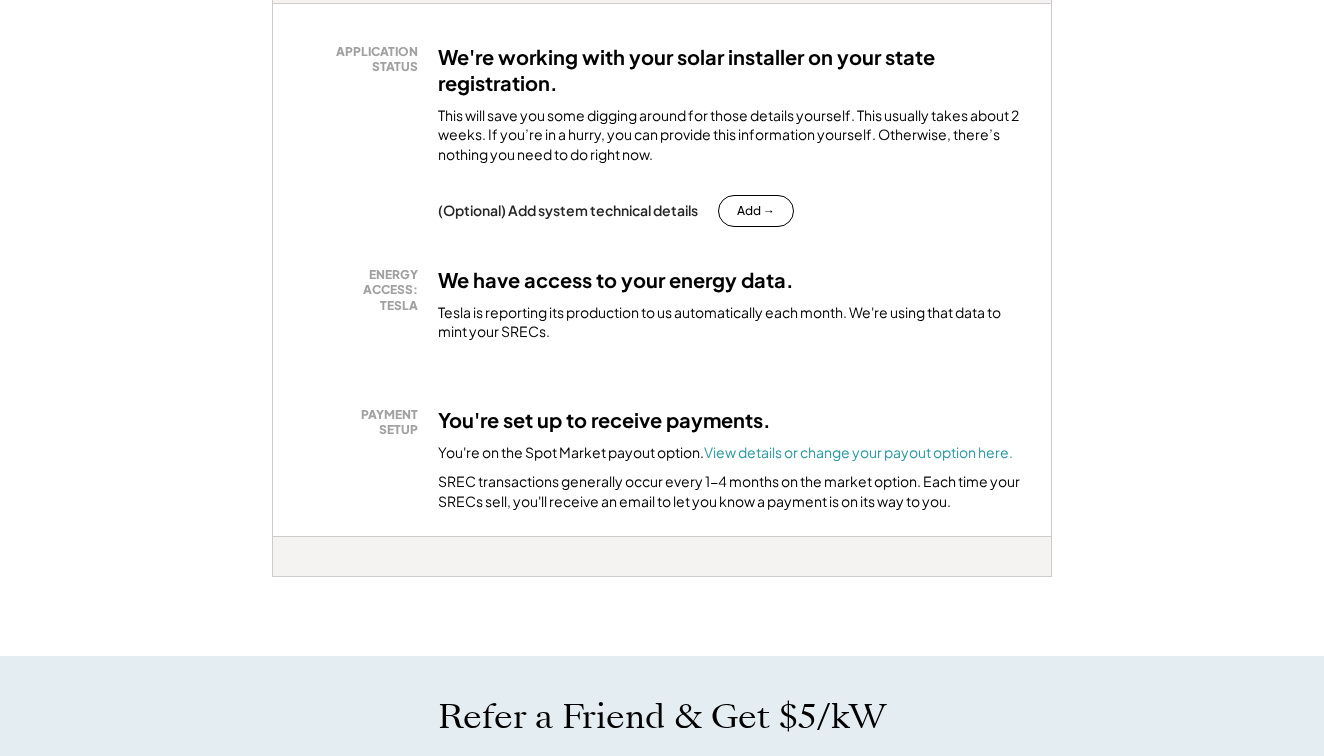 scroll, scrollTop: 191, scrollLeft: 0, axis: vertical 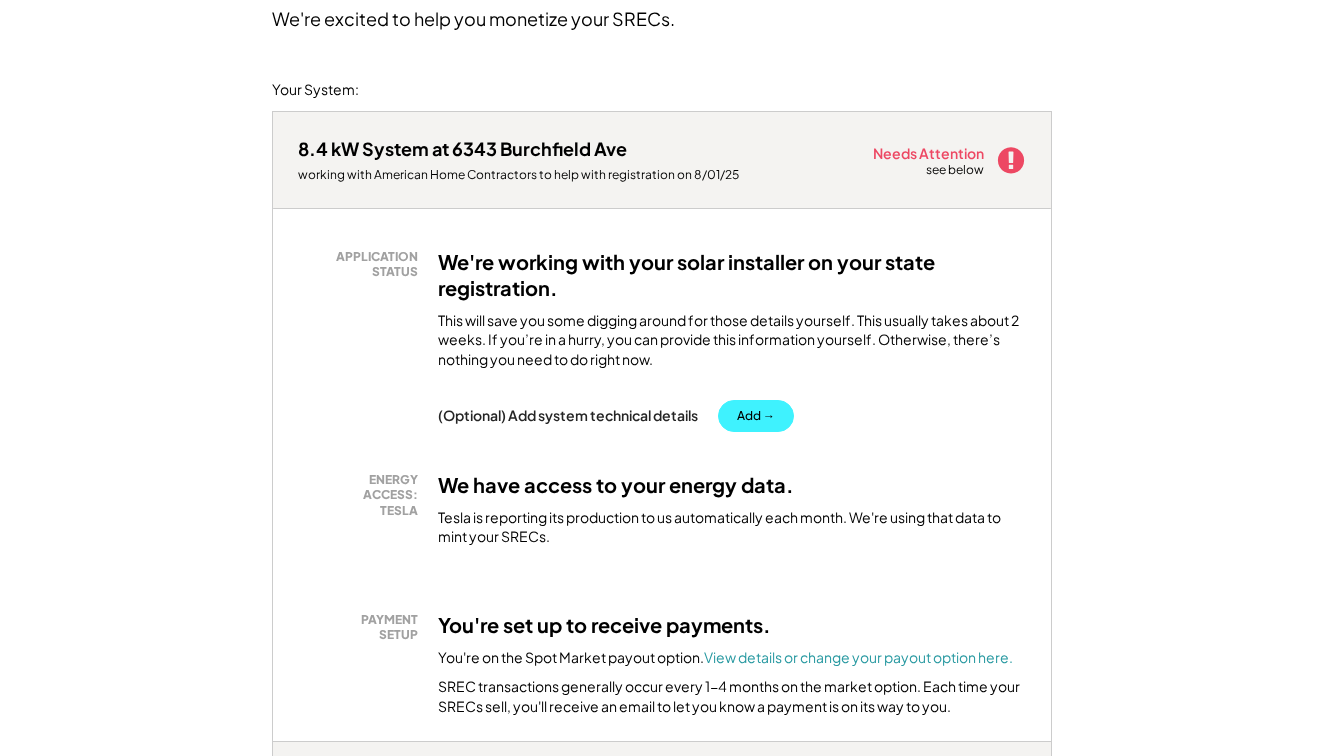 click on "Add →" at bounding box center (756, 416) 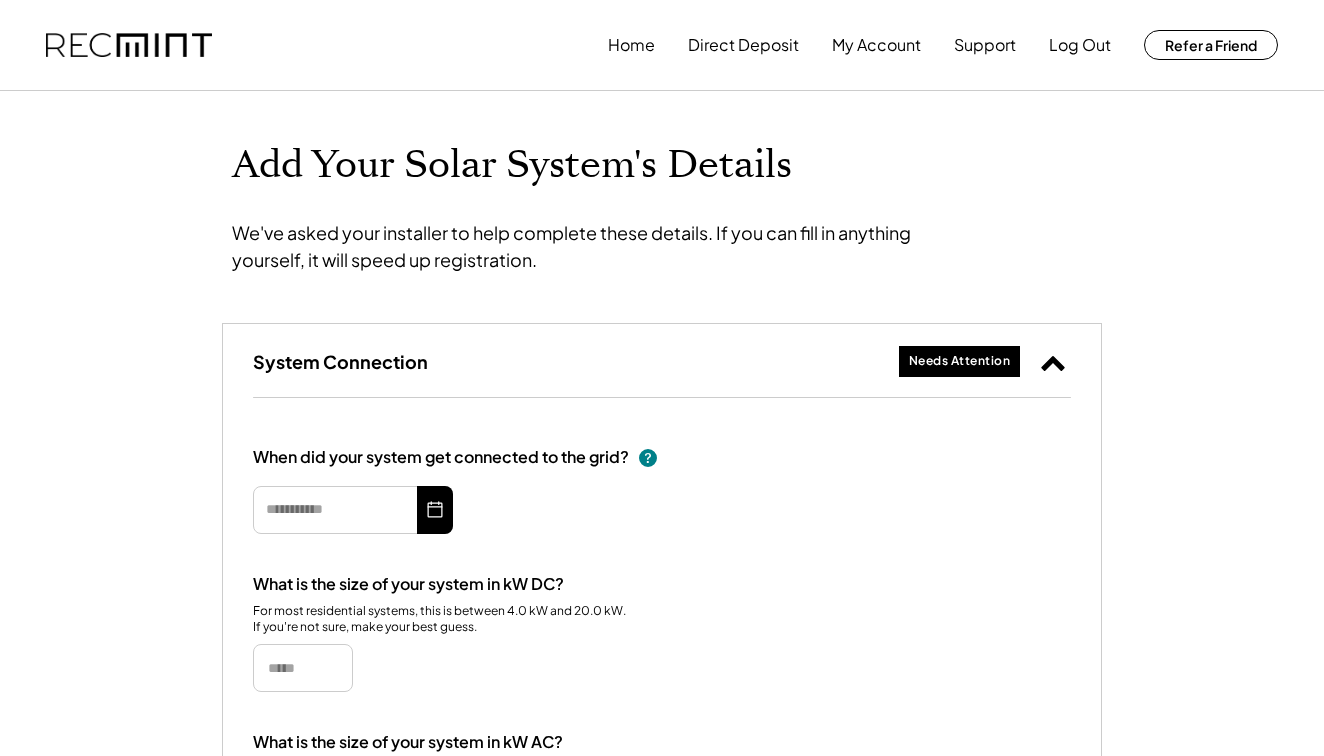 scroll, scrollTop: 0, scrollLeft: 0, axis: both 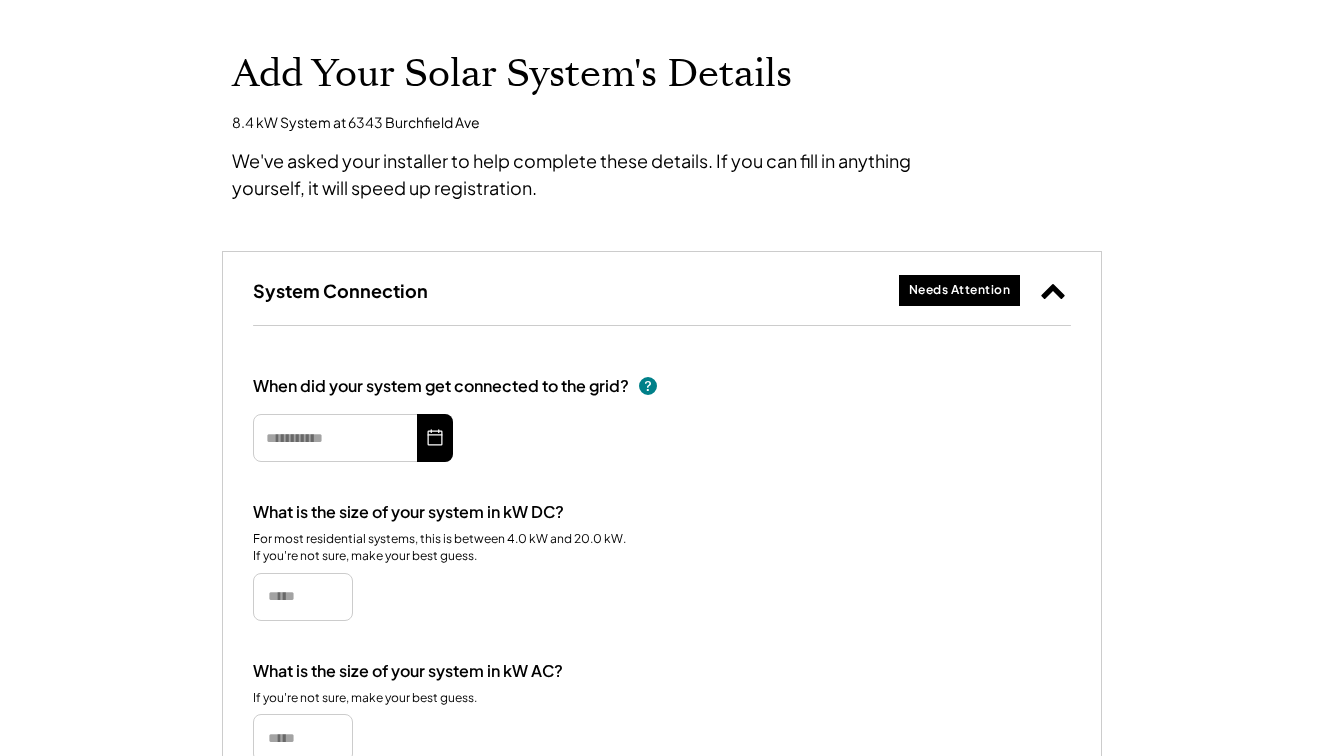 click 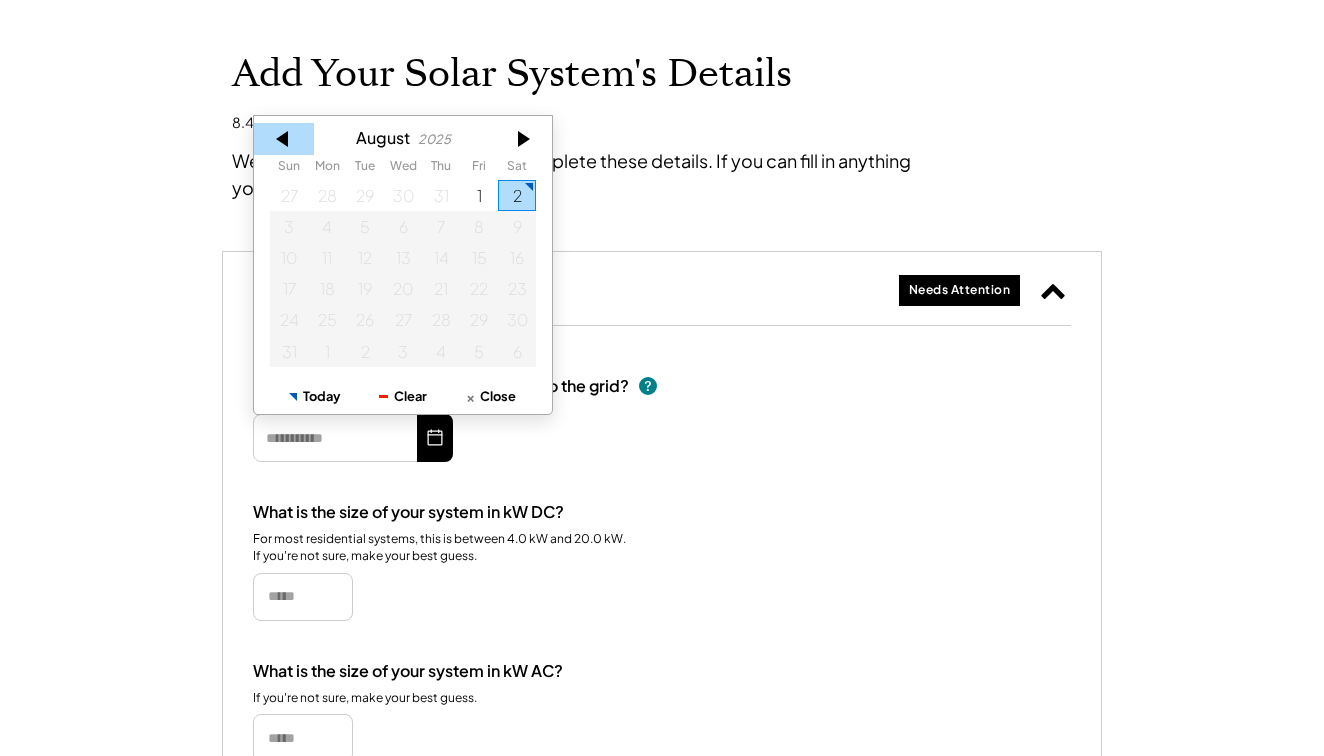 click at bounding box center [284, 139] 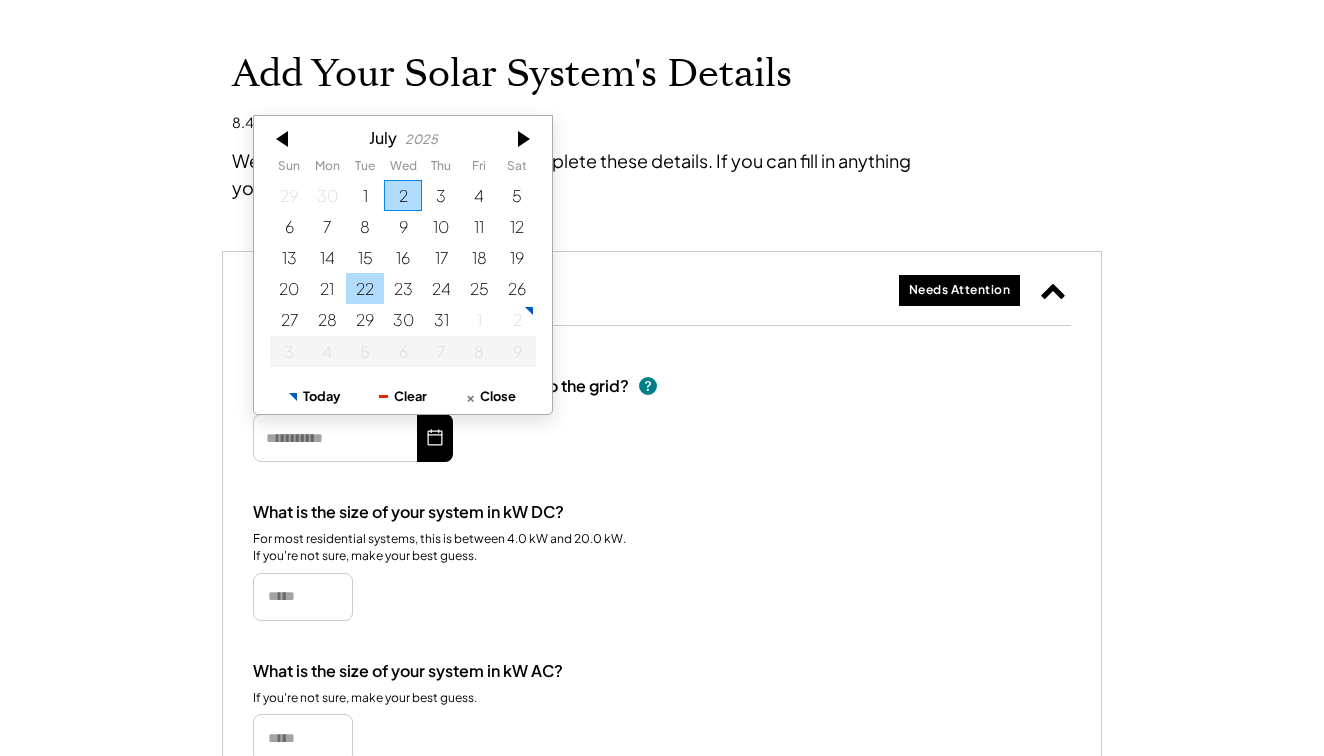 click on "22" at bounding box center [365, 288] 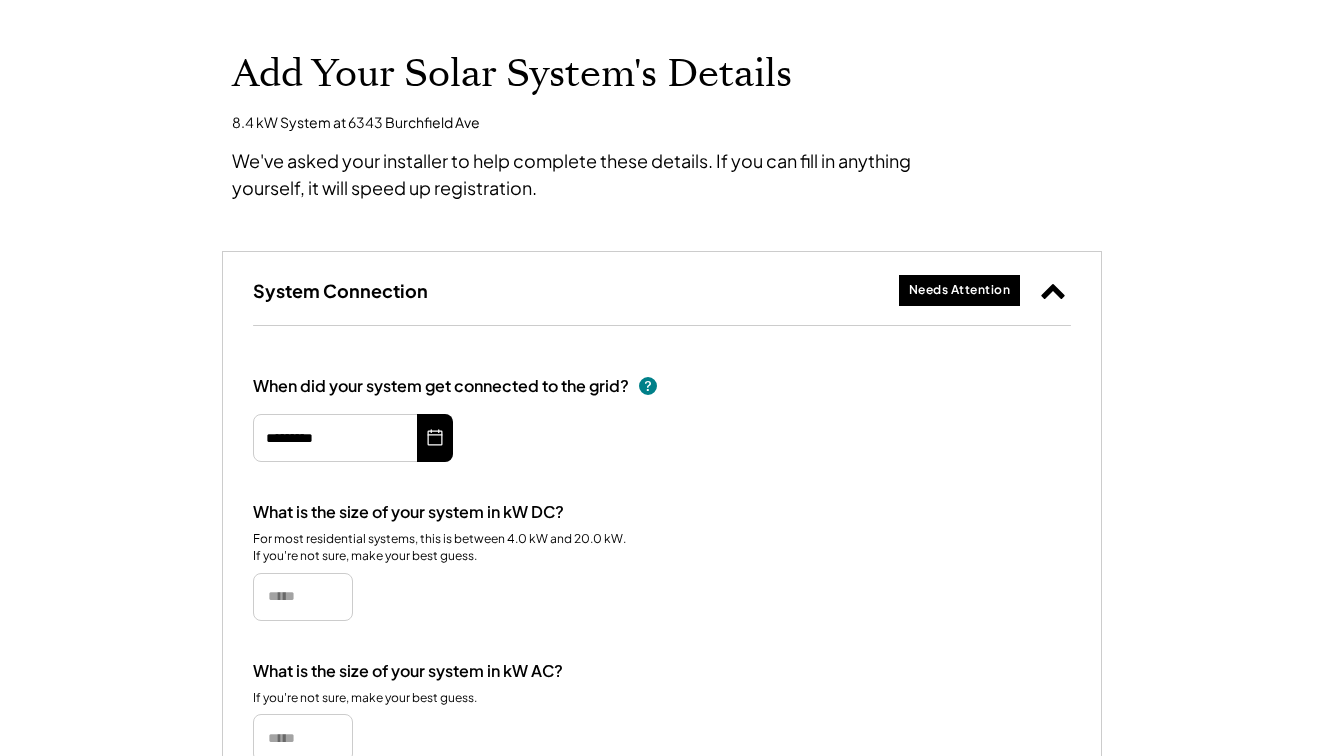 click on "What is the size of your system in kW DC? For most residential systems, this is between 4.0 kW and 20.0 kW.
If you're not sure, make your best guess." at bounding box center (662, 561) 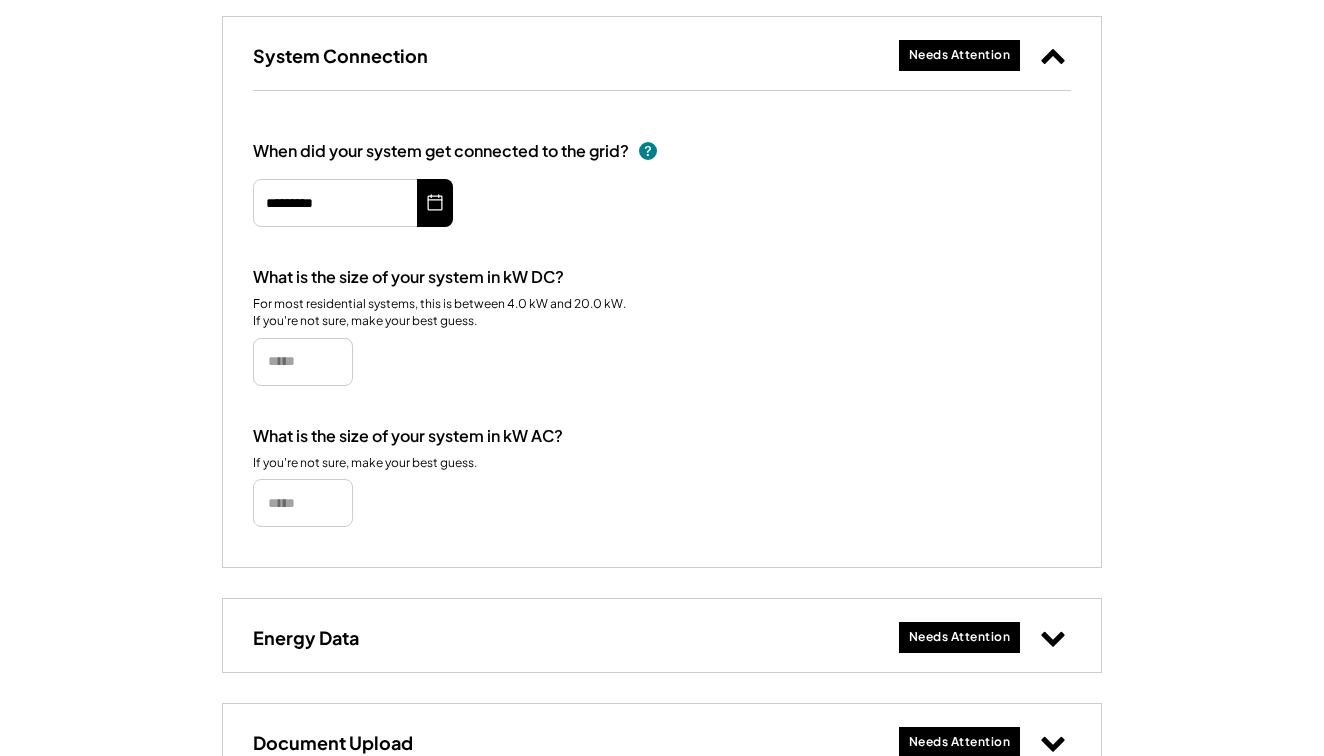 scroll, scrollTop: 330, scrollLeft: 0, axis: vertical 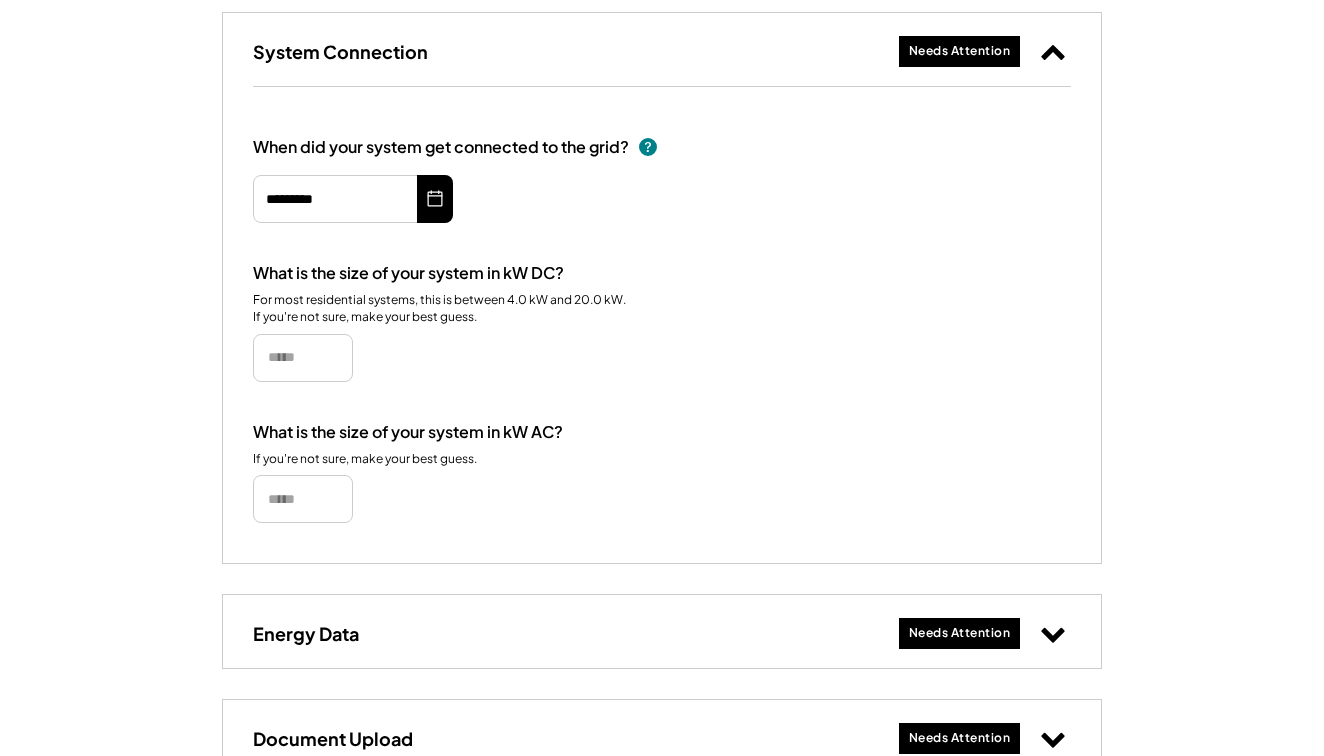 click at bounding box center (303, 499) 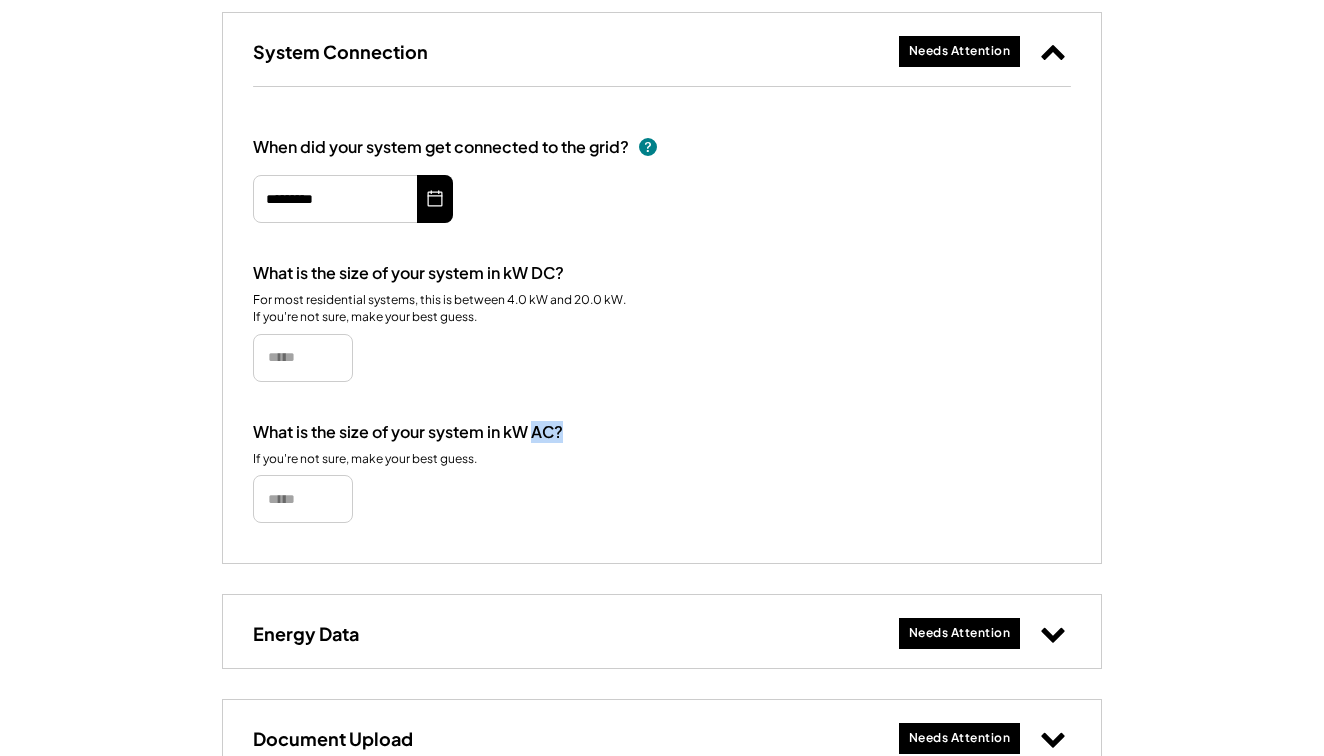 drag, startPoint x: 532, startPoint y: 425, endPoint x: 559, endPoint y: 426, distance: 27.018513 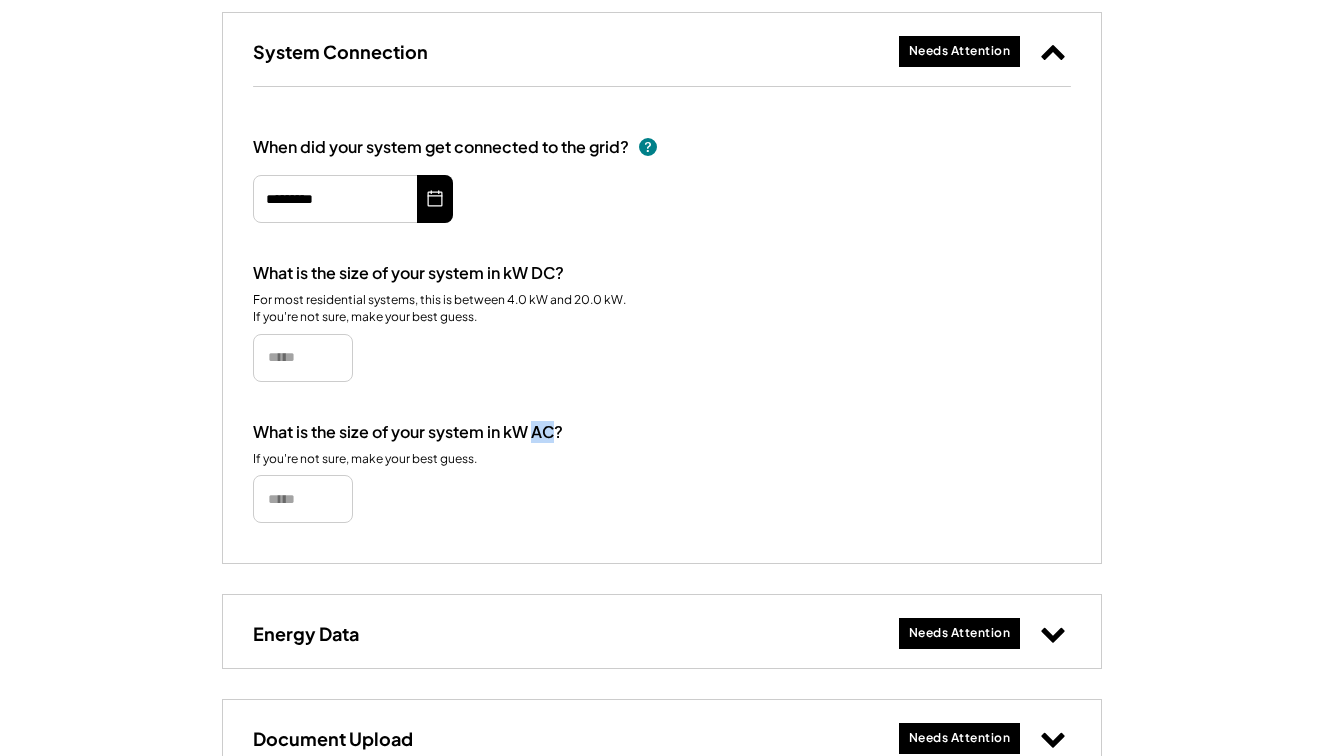 click on "What is the size of your system in kW AC?" at bounding box center (408, 432) 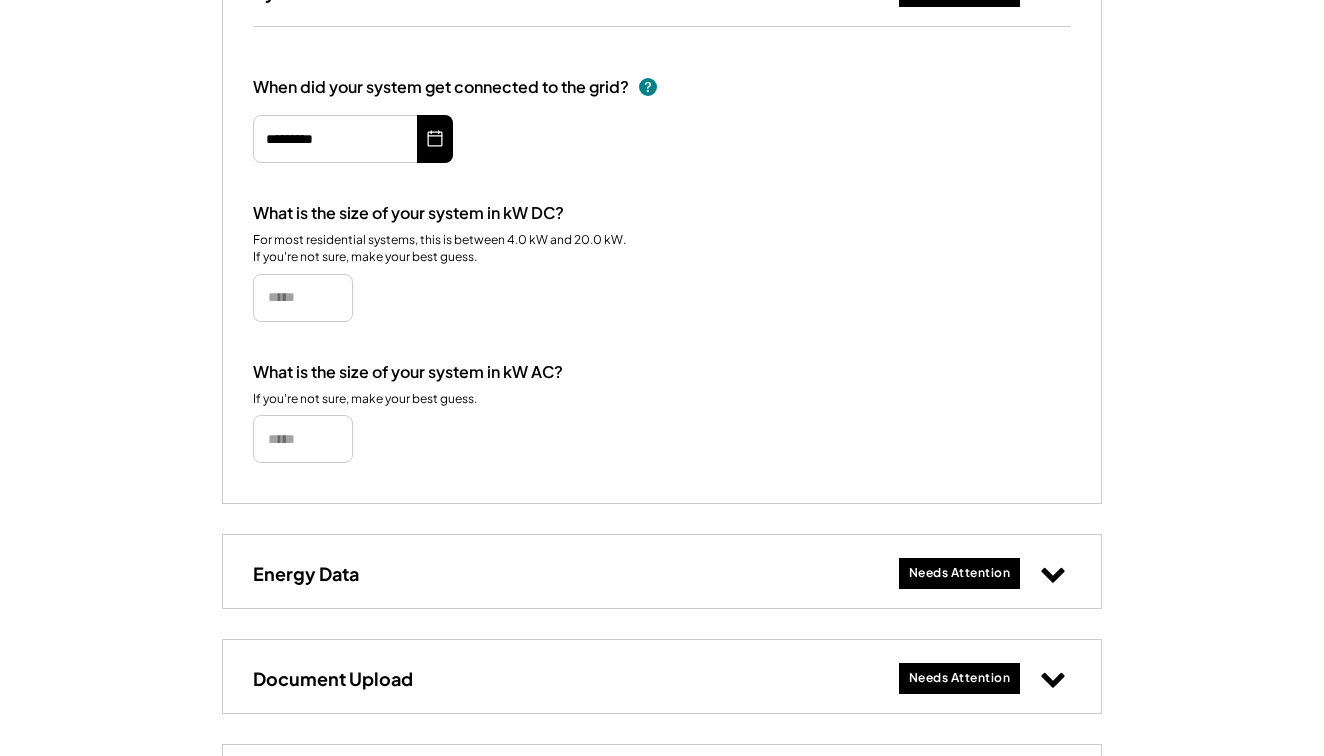 scroll, scrollTop: 404, scrollLeft: 0, axis: vertical 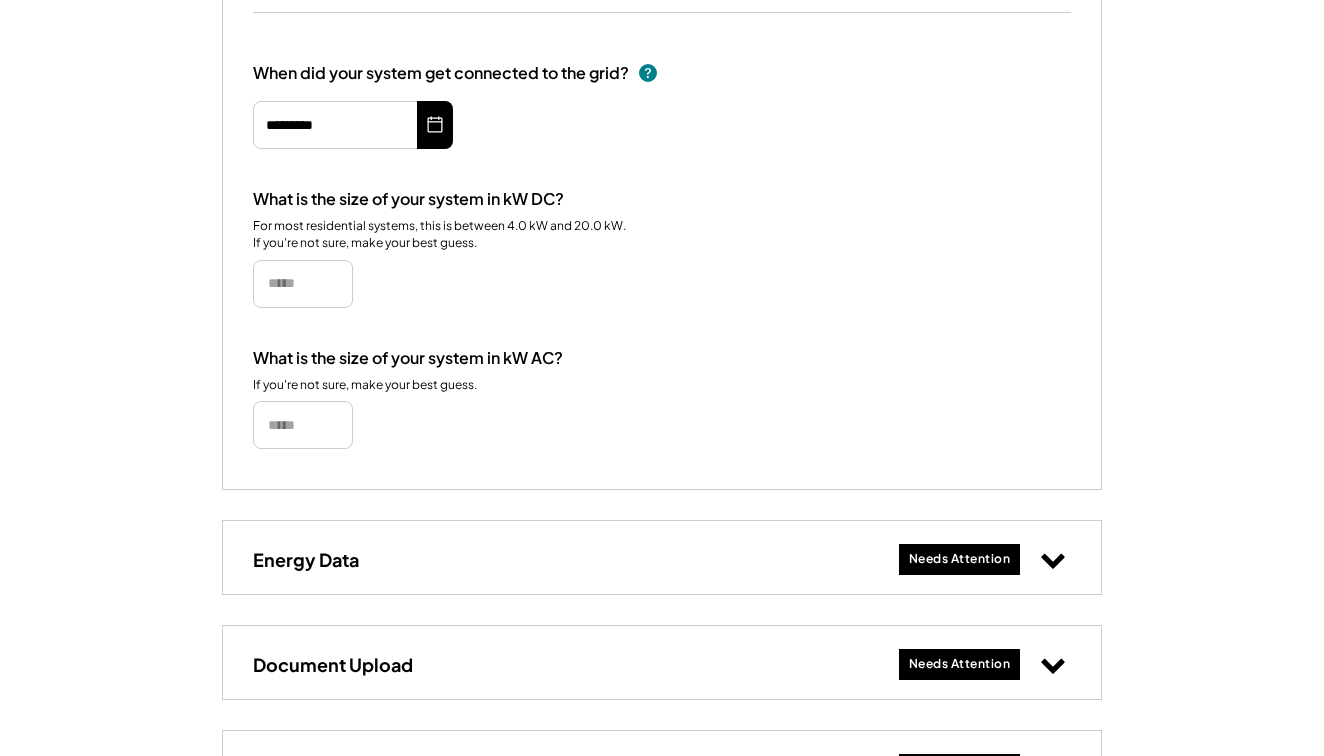 click on "Needs Attention" at bounding box center [960, 559] 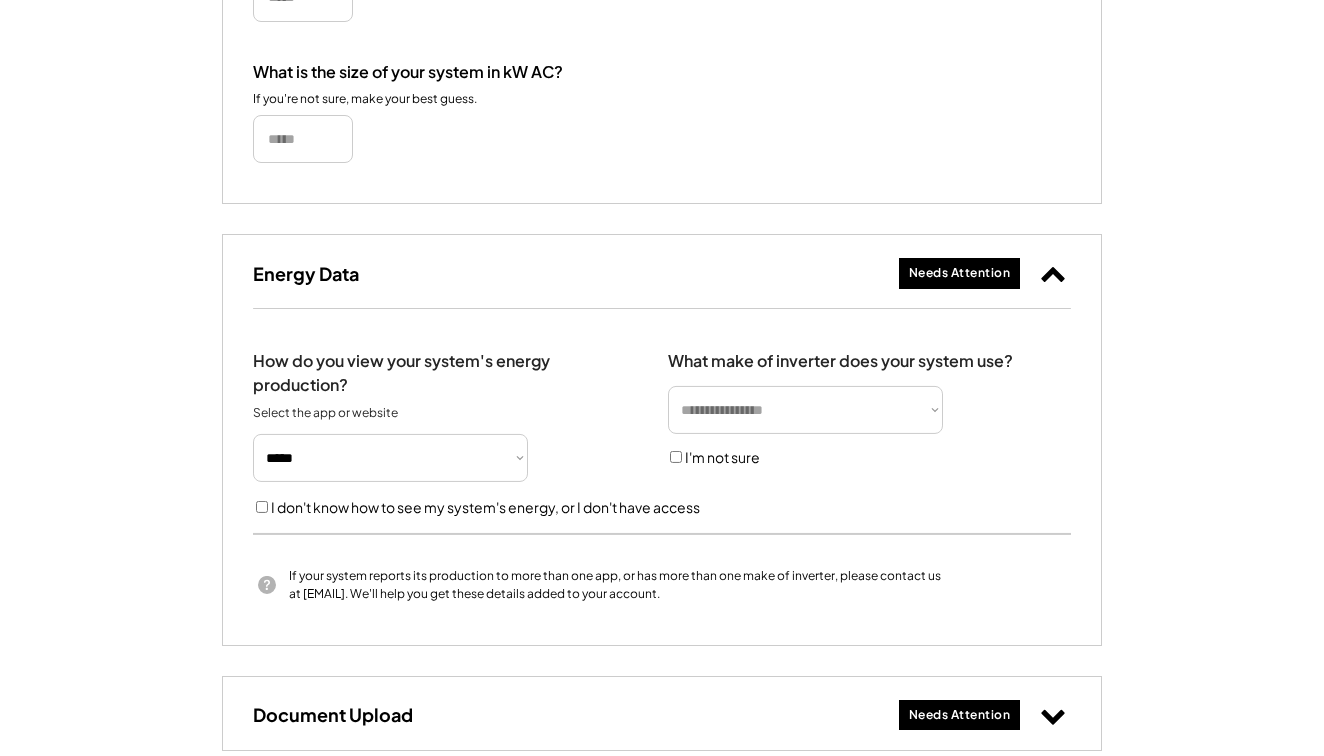 scroll, scrollTop: 690, scrollLeft: 0, axis: vertical 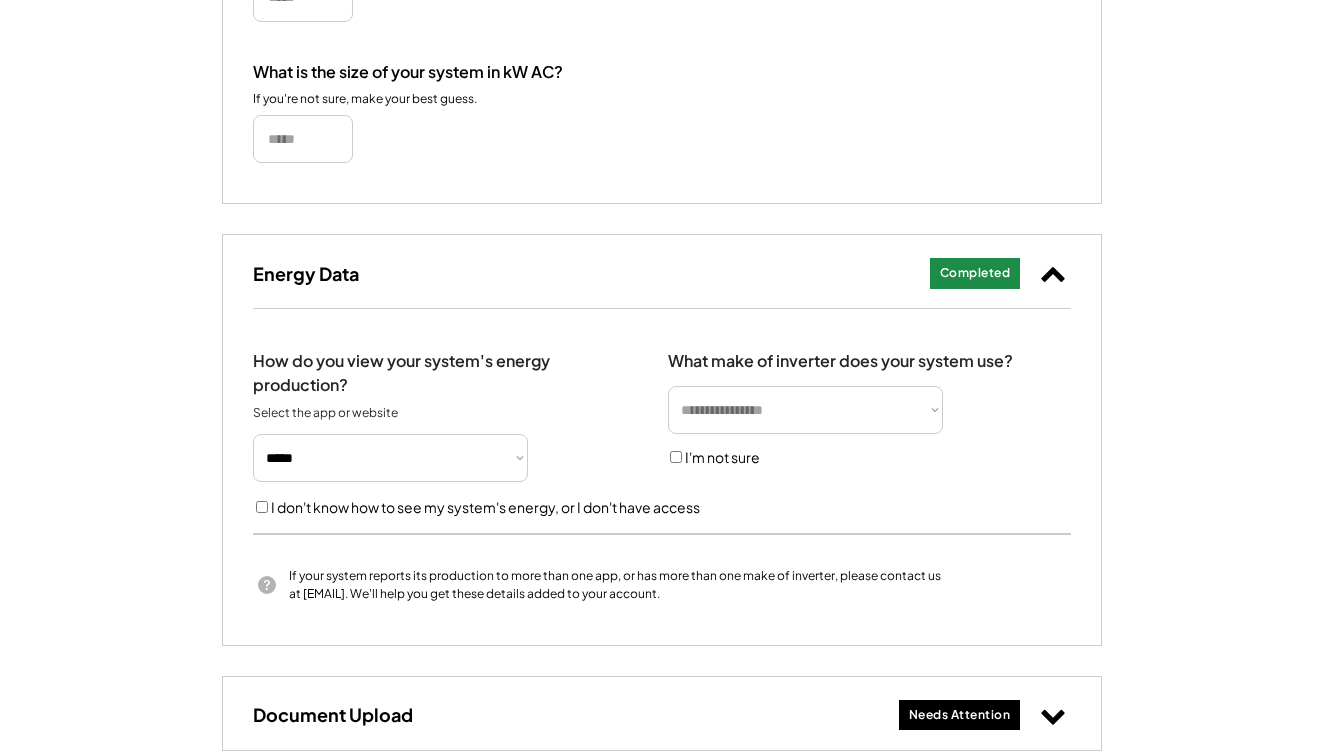 click on "Completed" at bounding box center [975, 273] 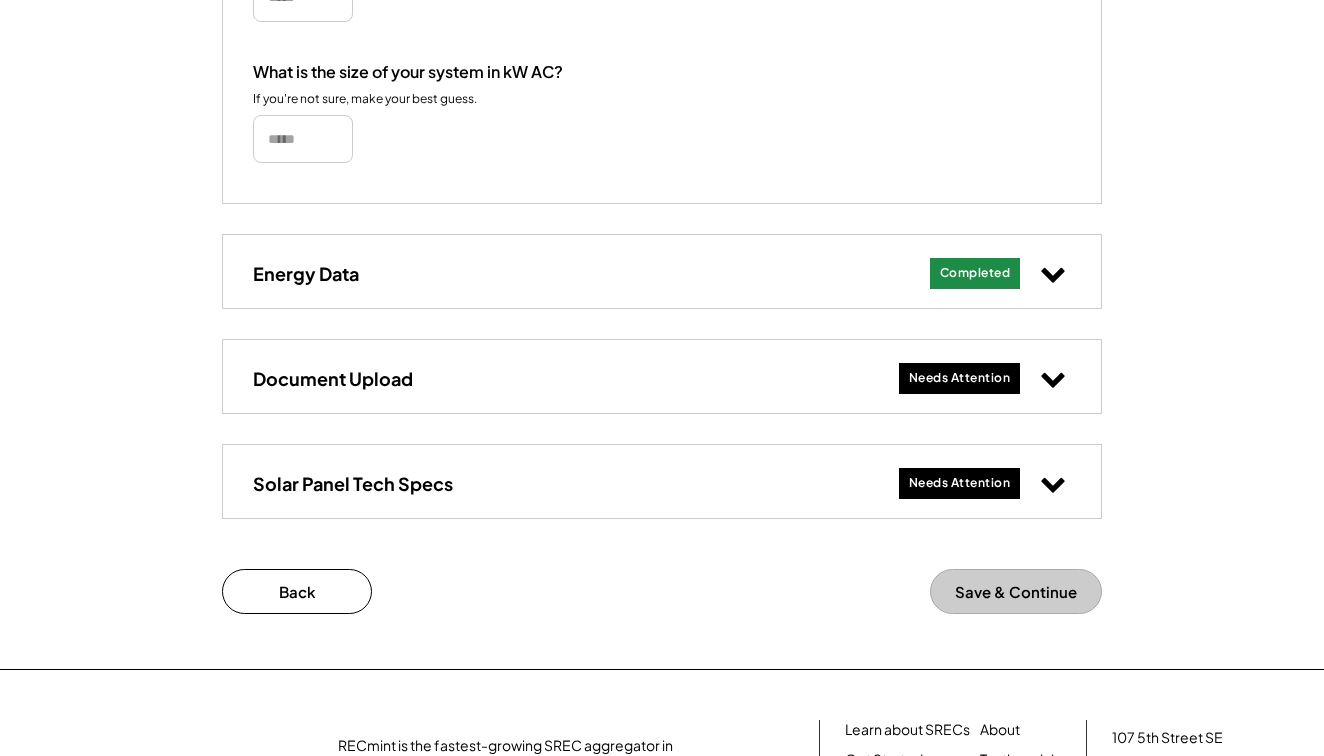 click on "Needs Attention" at bounding box center (985, 378) 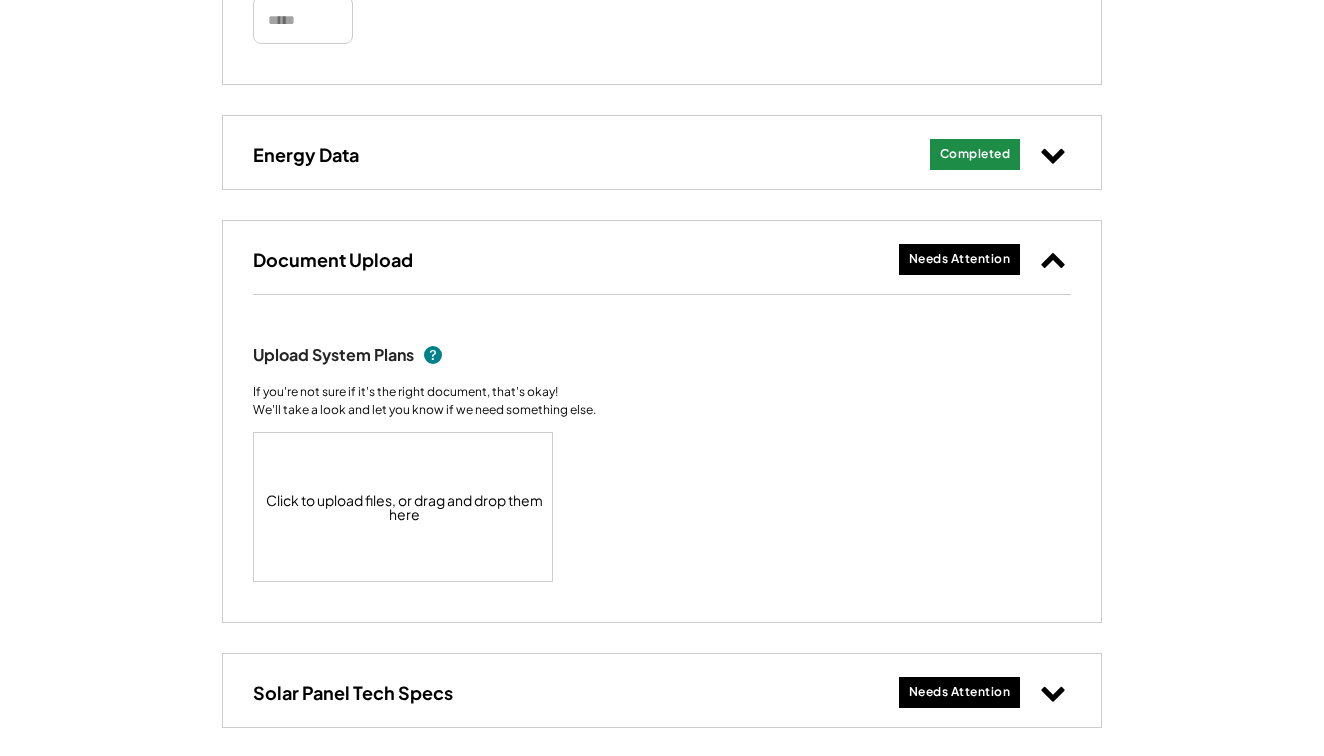 scroll, scrollTop: 807, scrollLeft: 0, axis: vertical 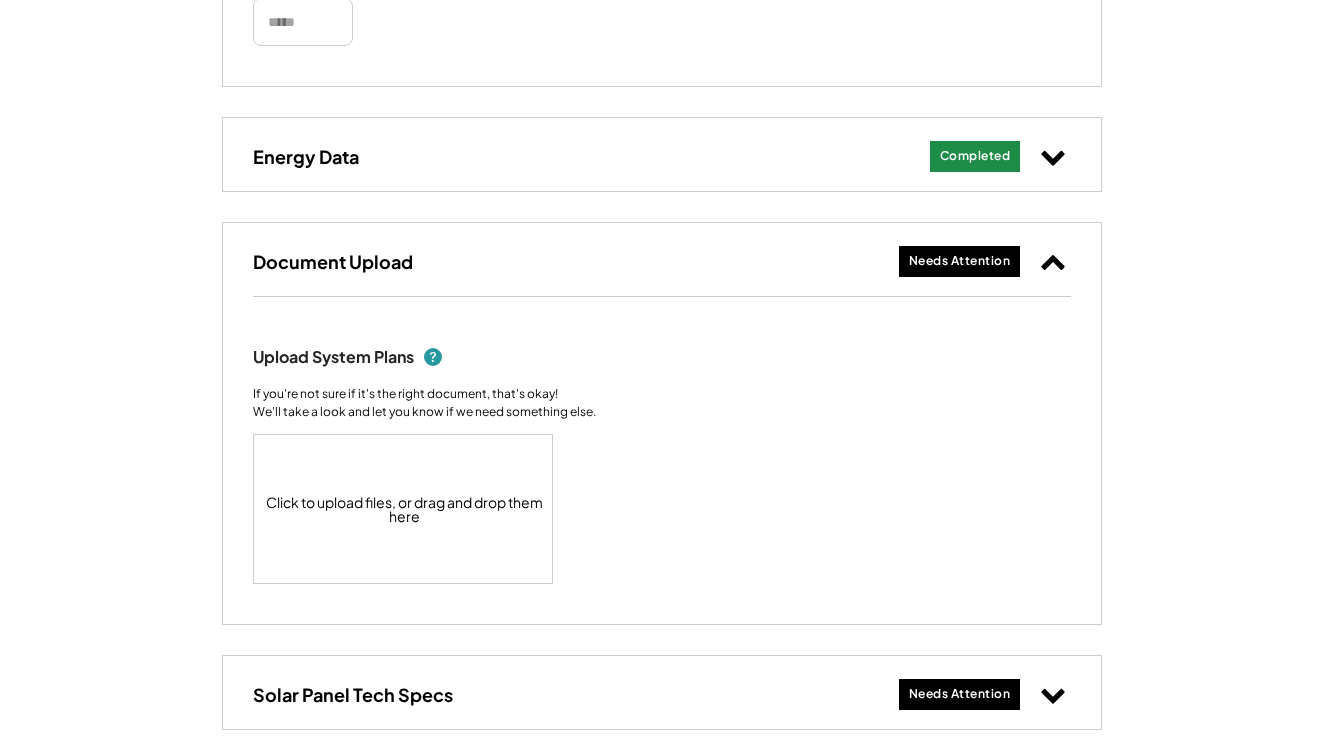 click 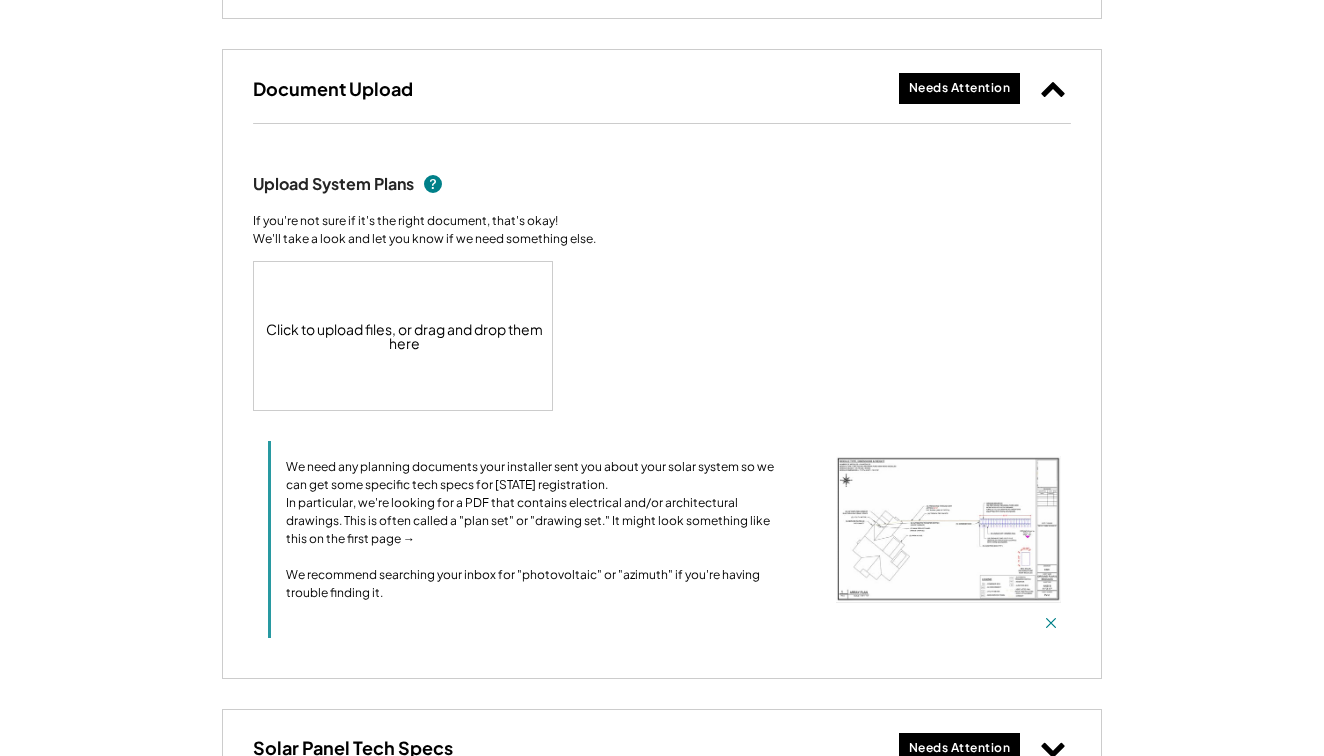 scroll, scrollTop: 979, scrollLeft: 0, axis: vertical 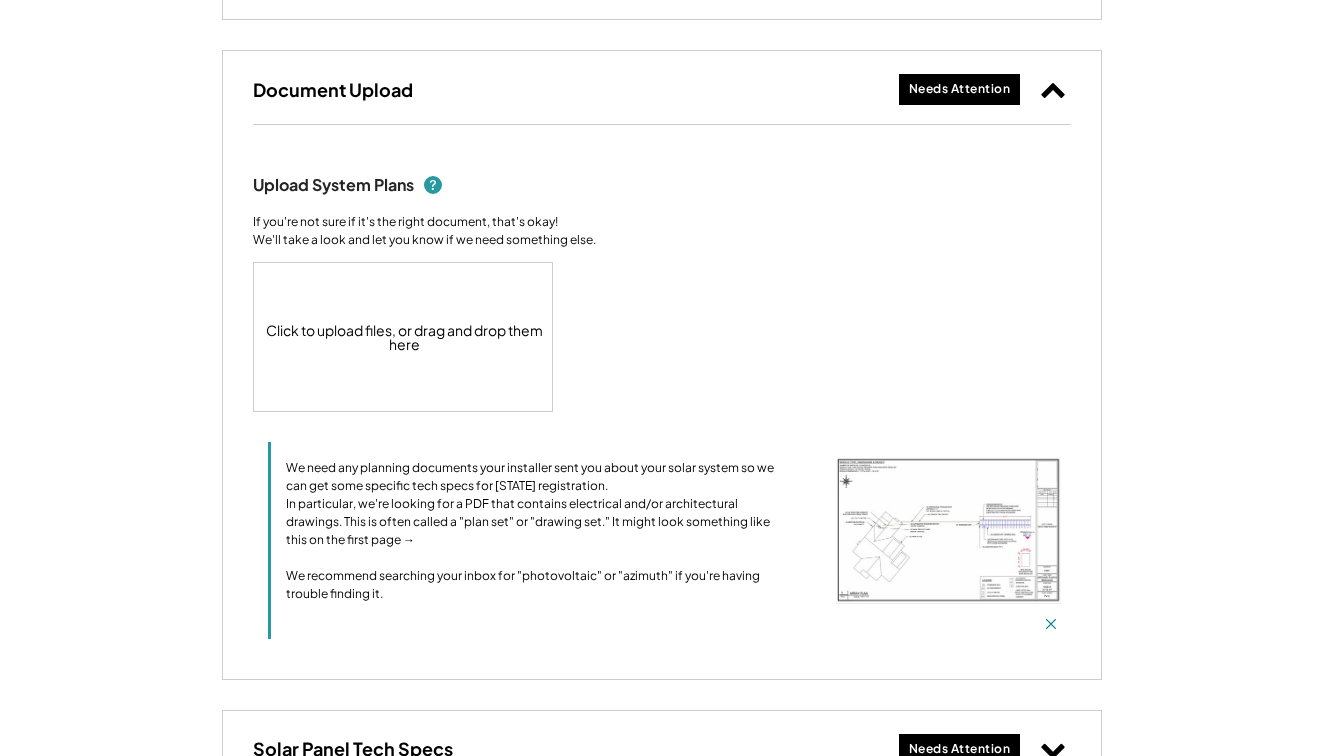 click 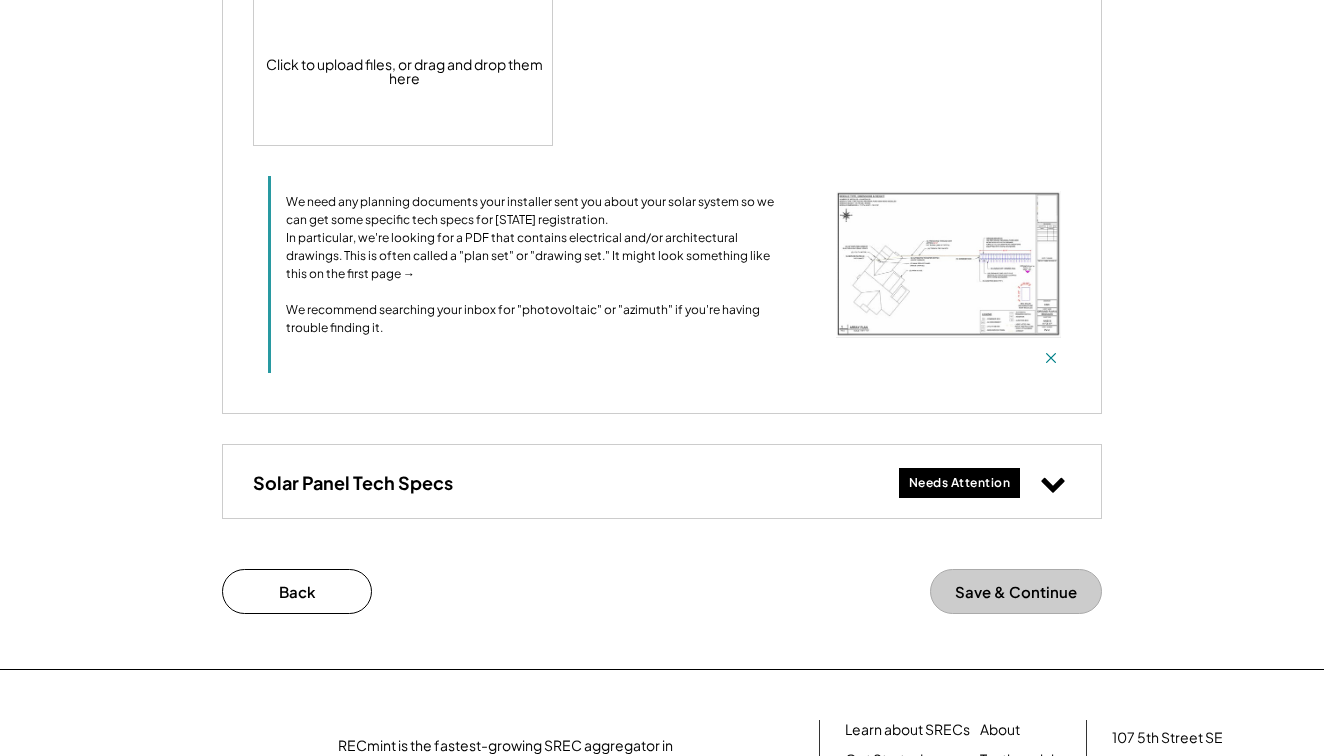scroll, scrollTop: 1246, scrollLeft: 0, axis: vertical 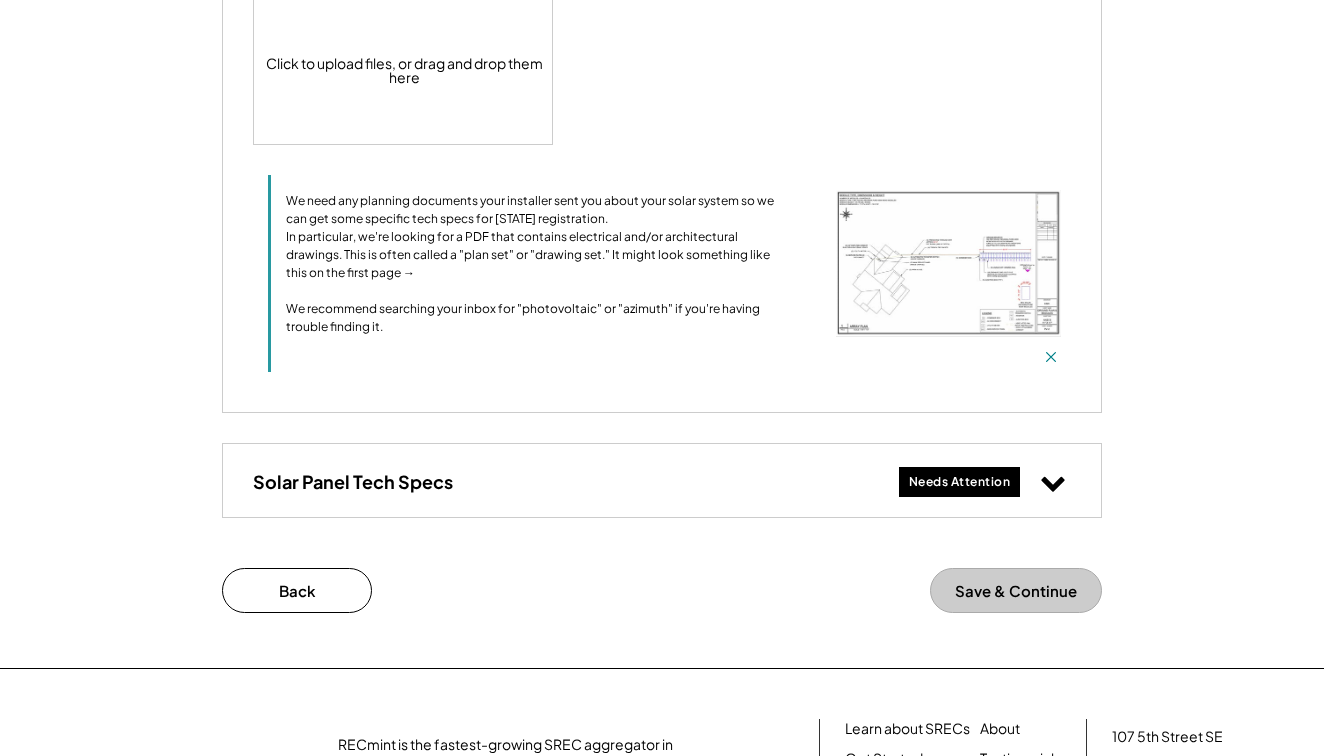 click 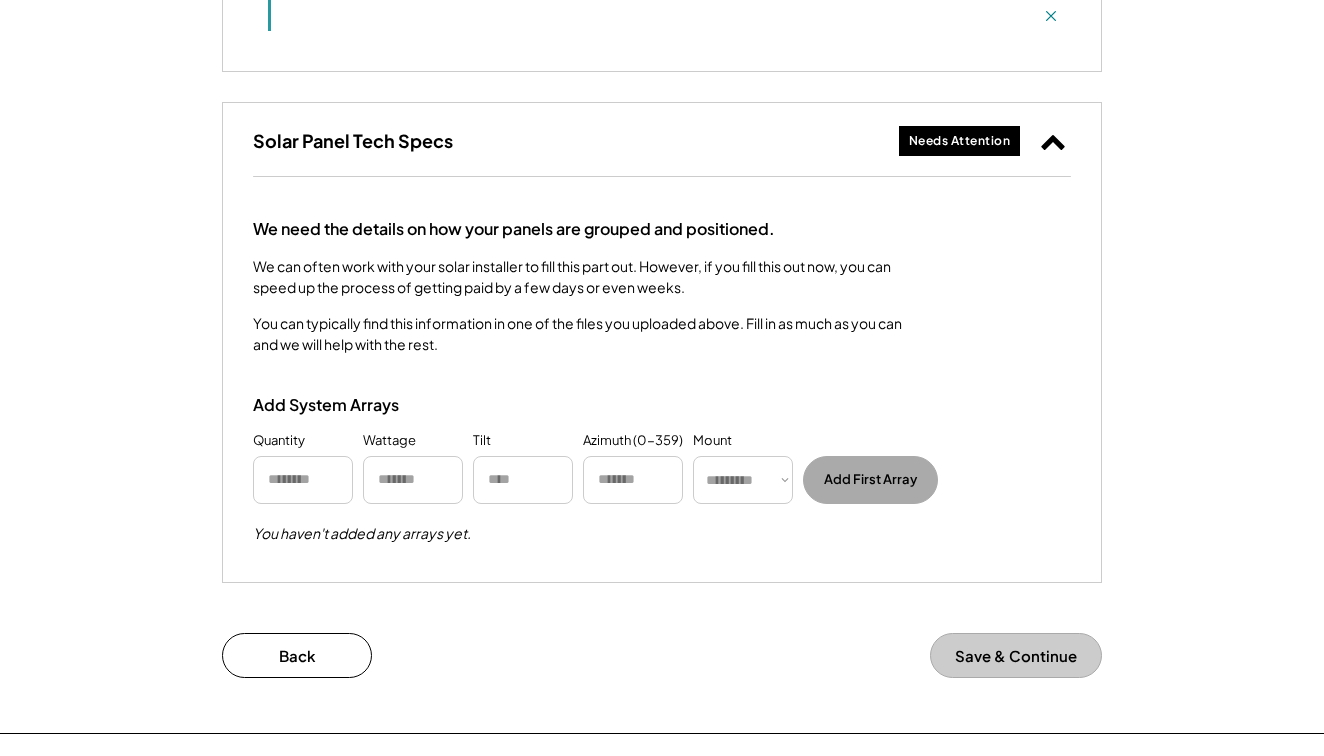 scroll, scrollTop: 1588, scrollLeft: 0, axis: vertical 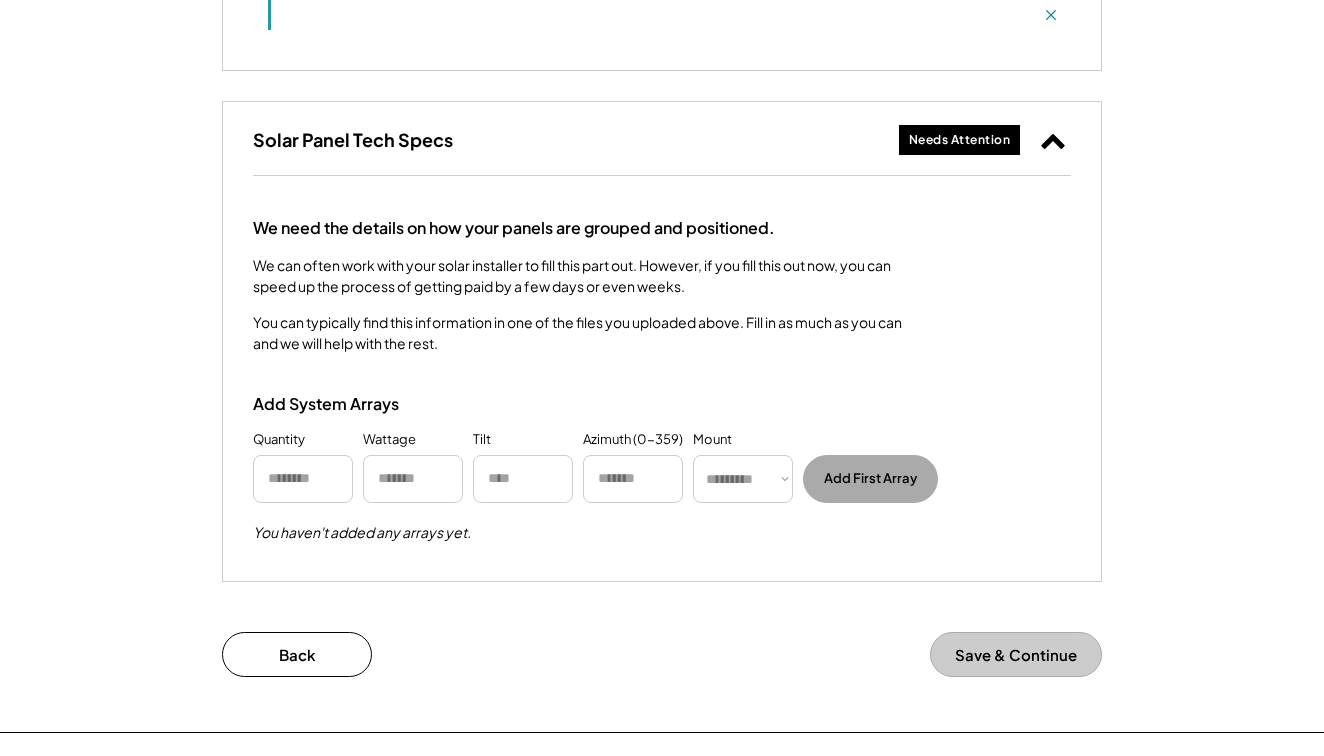click at bounding box center (303, 479) 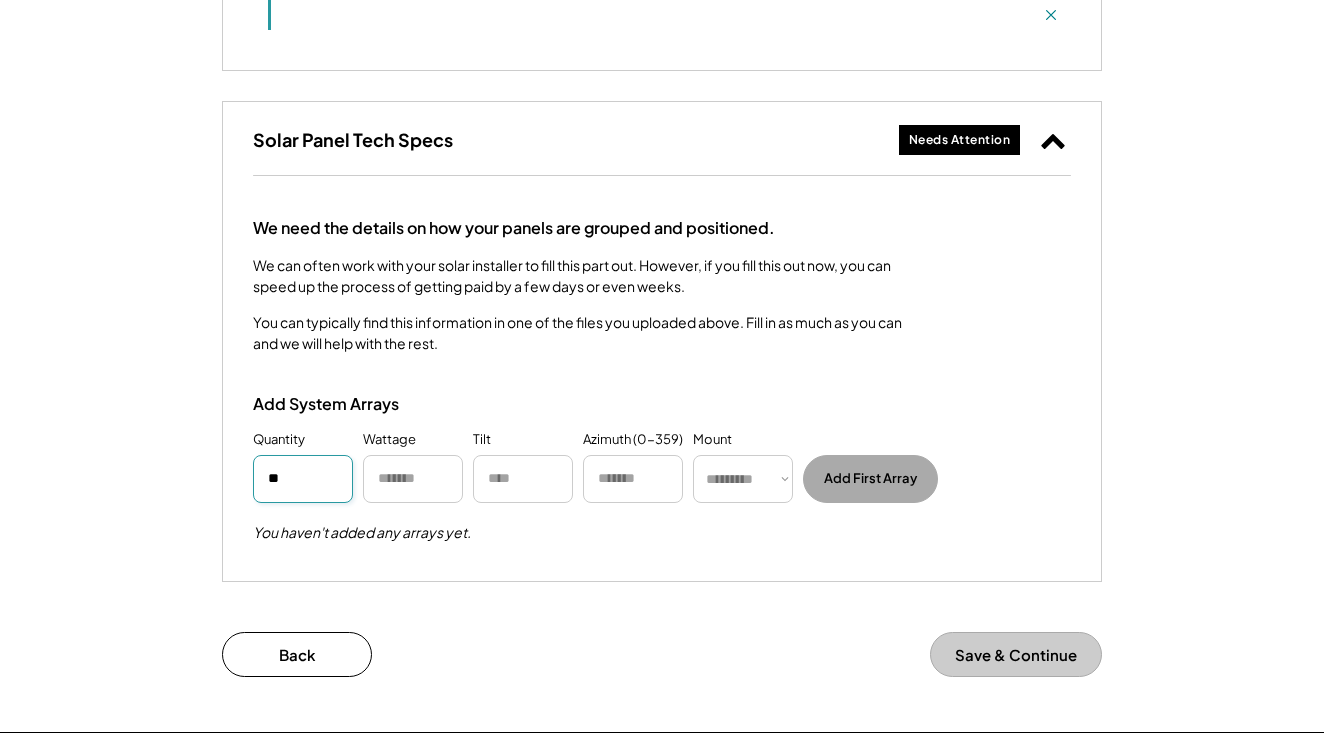type on "**" 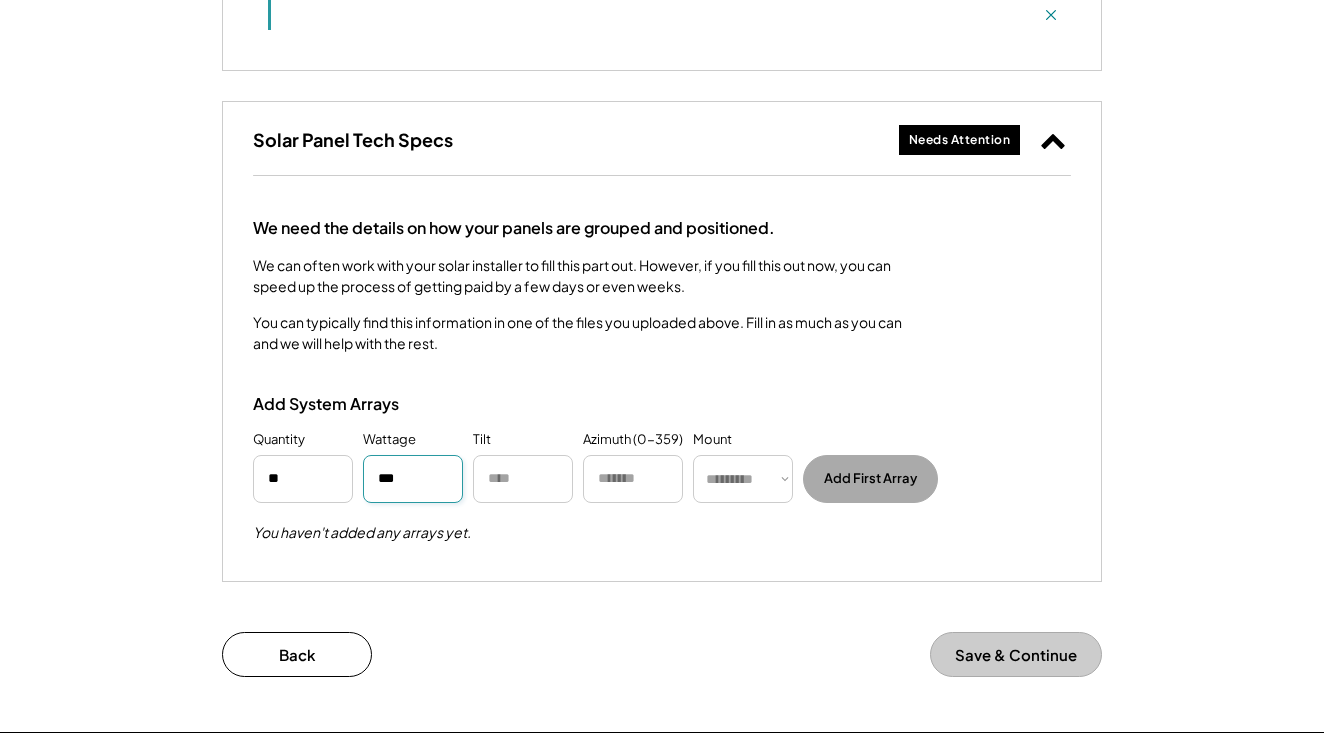type on "***" 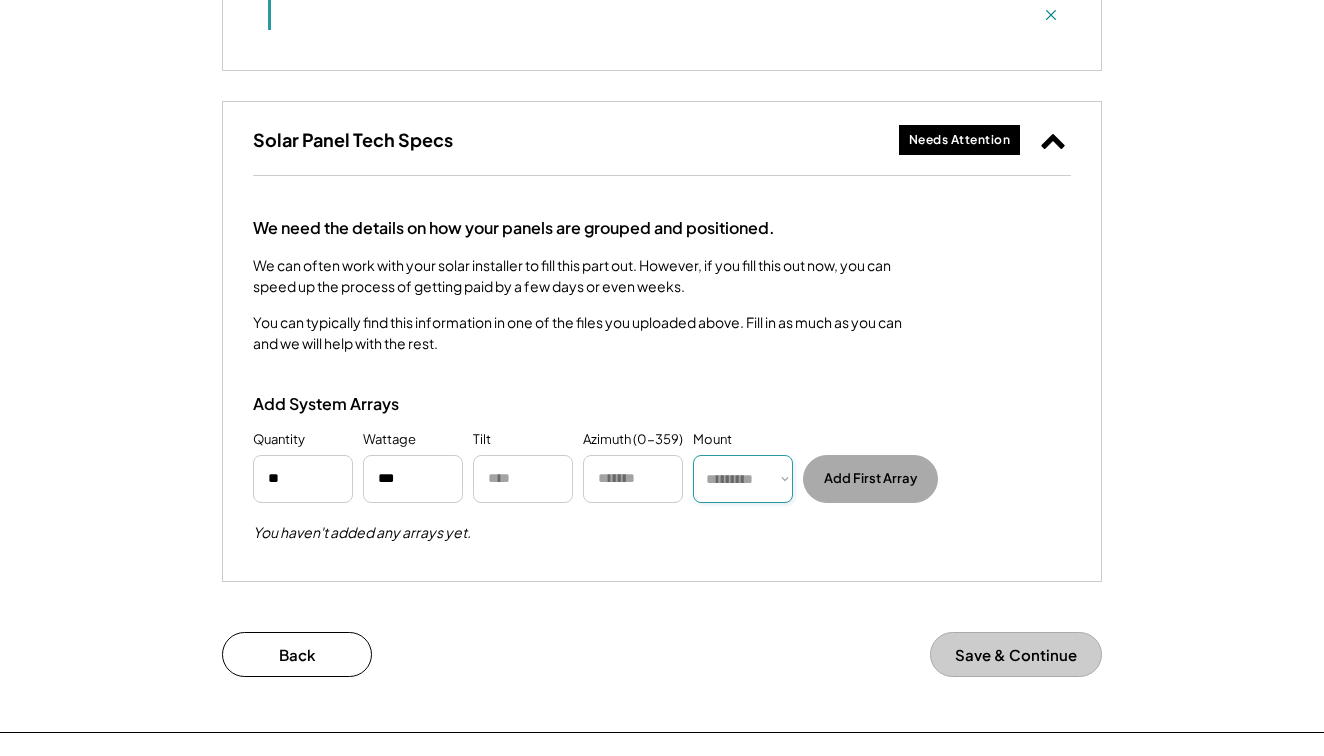 select on "******" 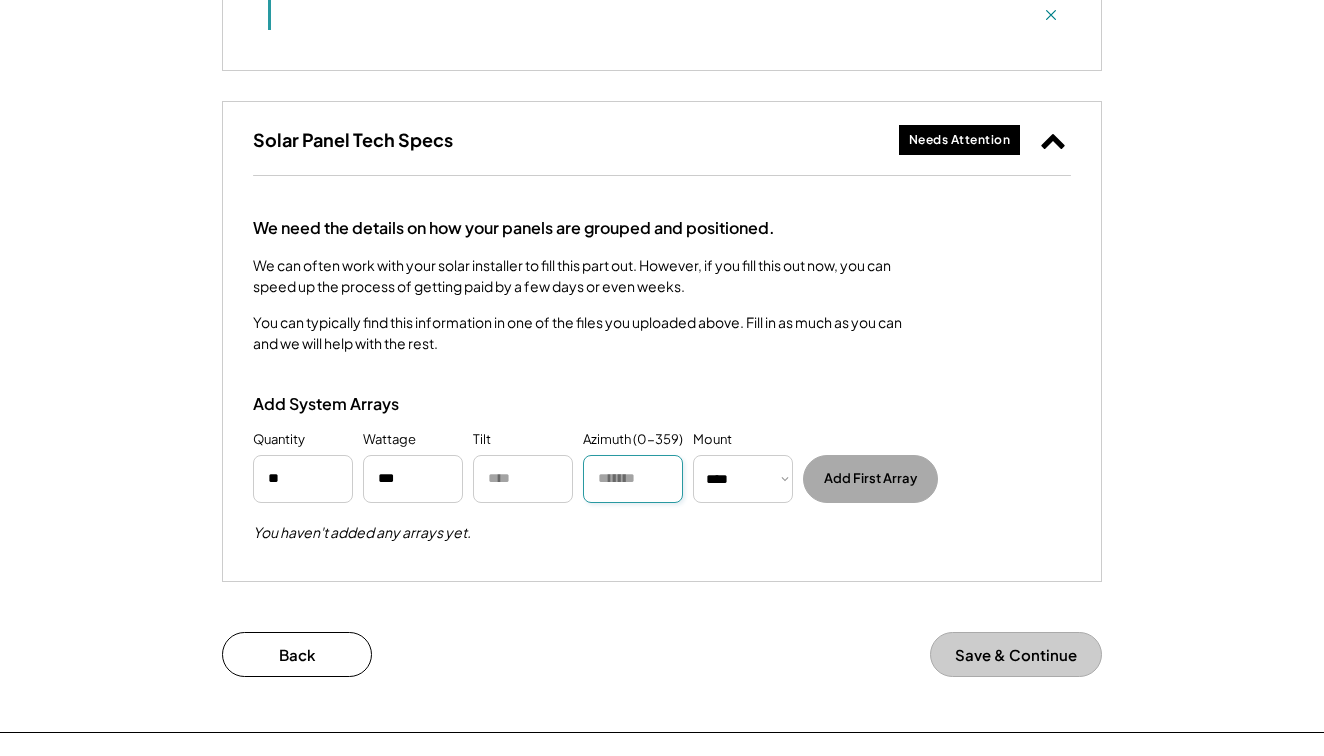 click at bounding box center [633, 479] 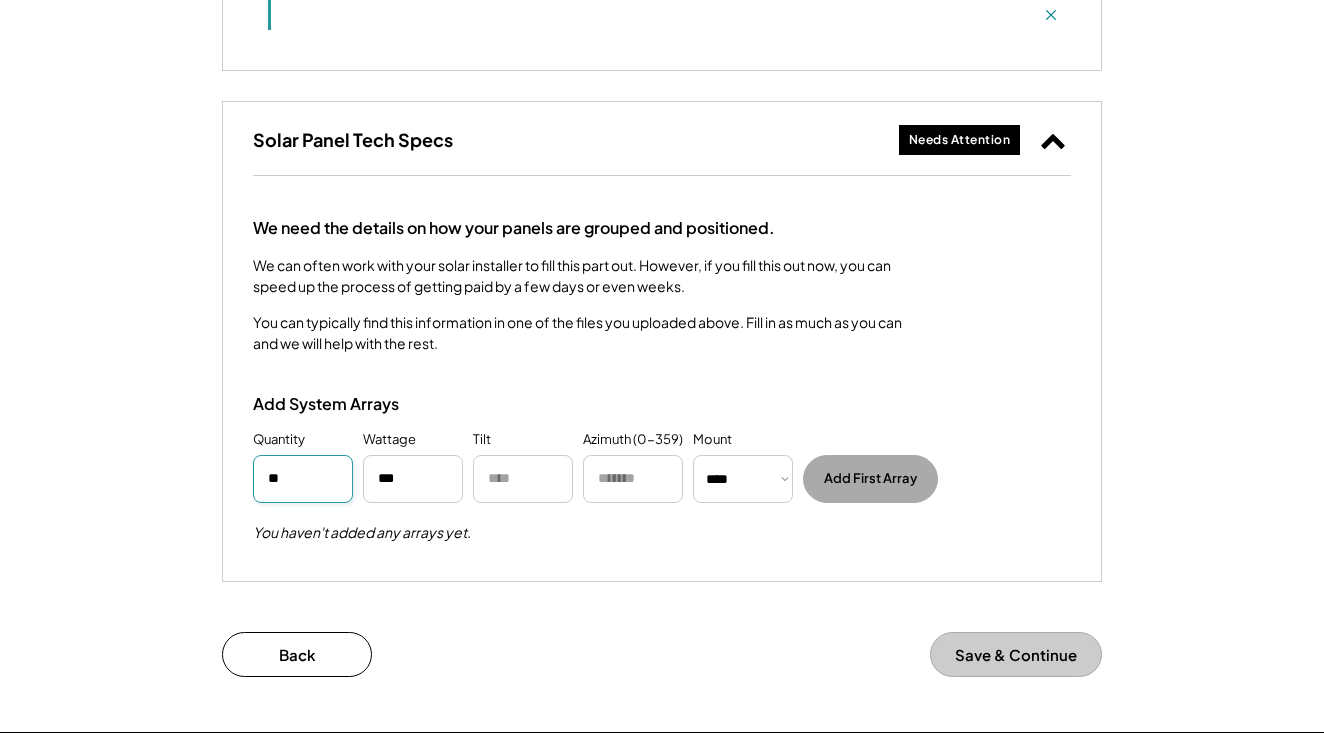drag, startPoint x: 291, startPoint y: 490, endPoint x: 238, endPoint y: 487, distance: 53.08484 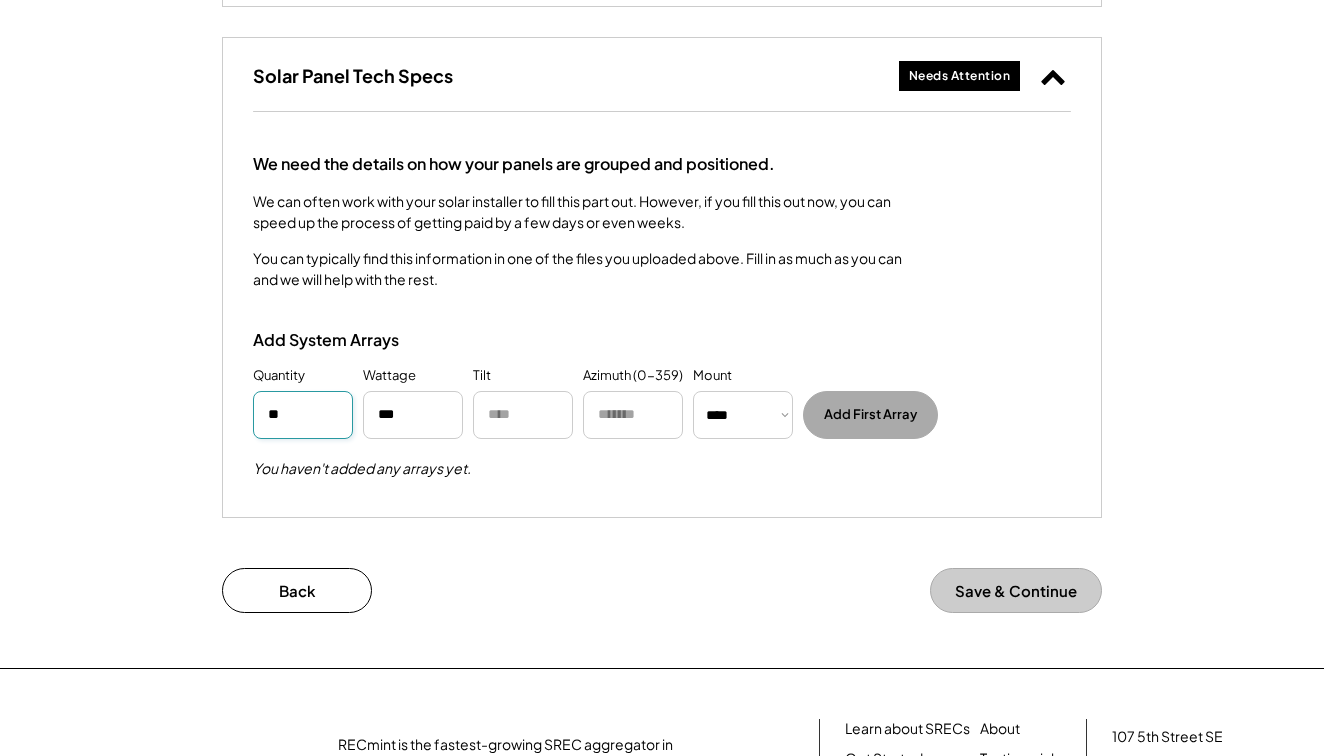 scroll, scrollTop: 1653, scrollLeft: 0, axis: vertical 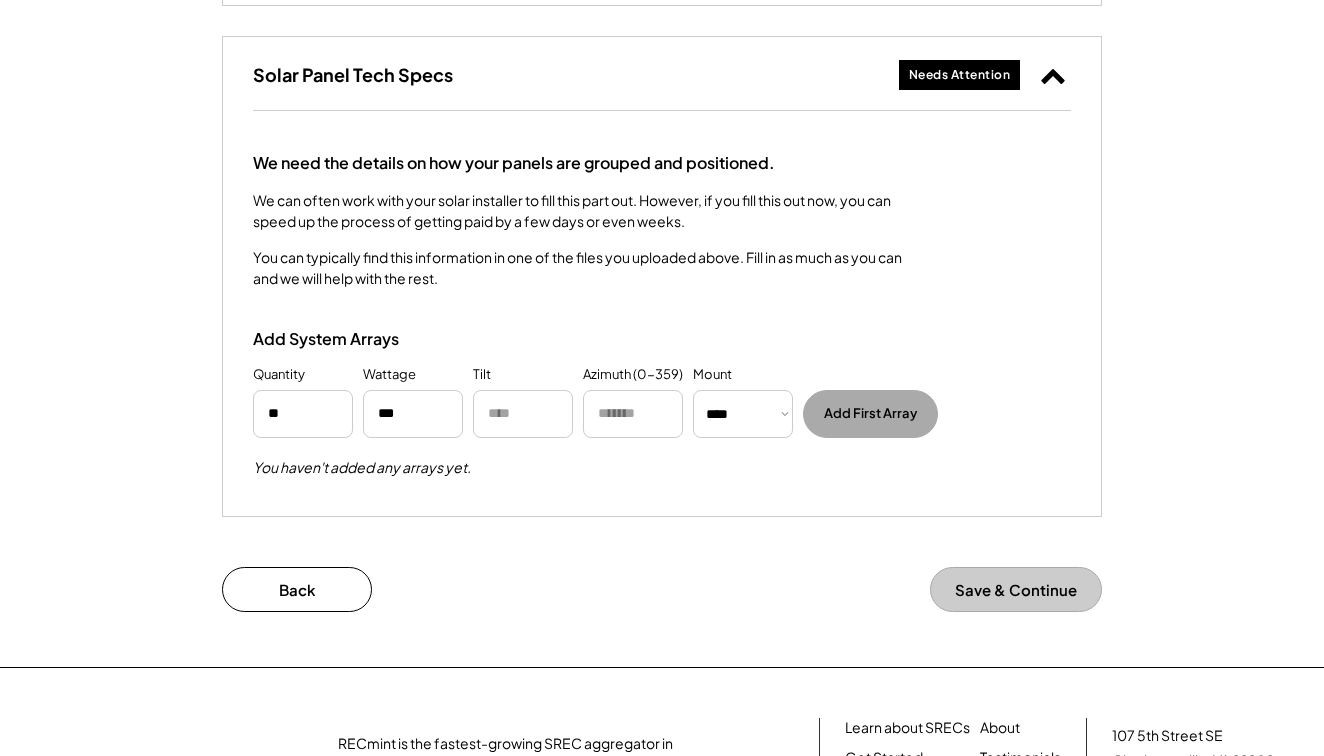 click on "Save & Continue" at bounding box center [1016, 589] 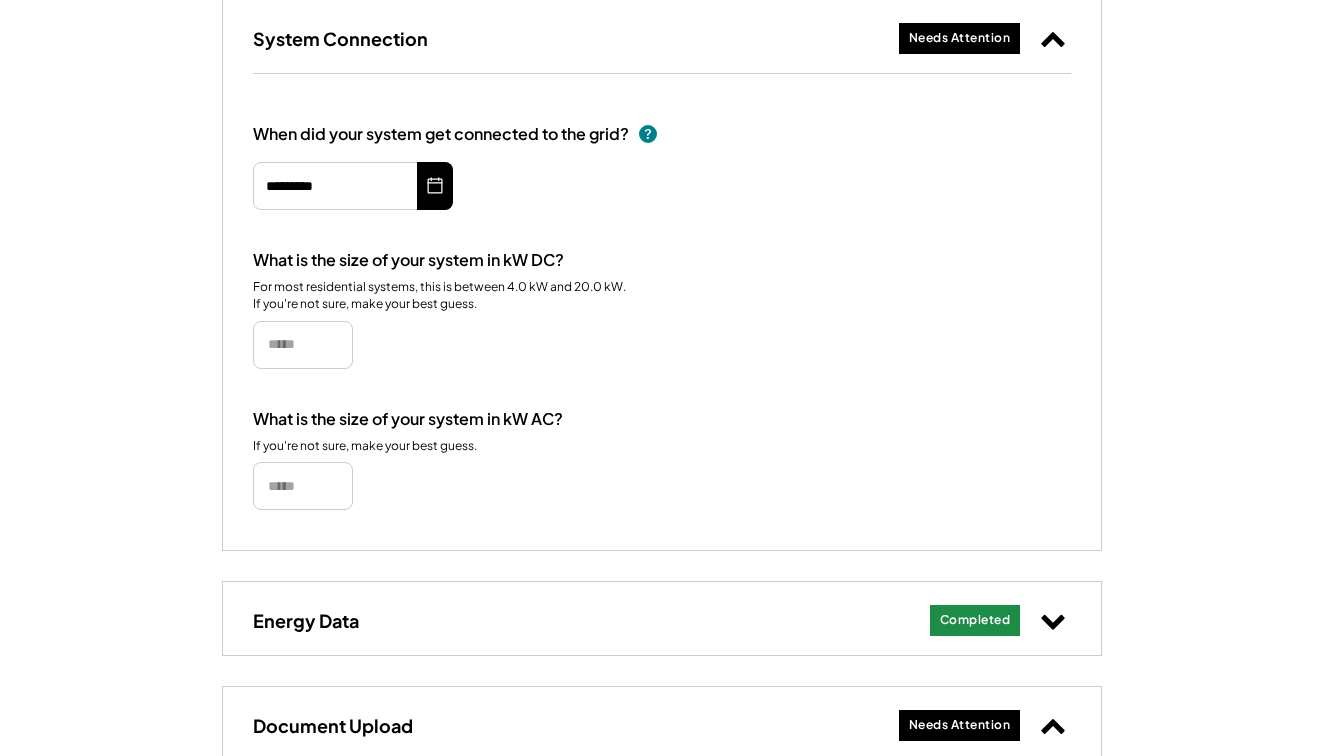 scroll, scrollTop: 349, scrollLeft: 0, axis: vertical 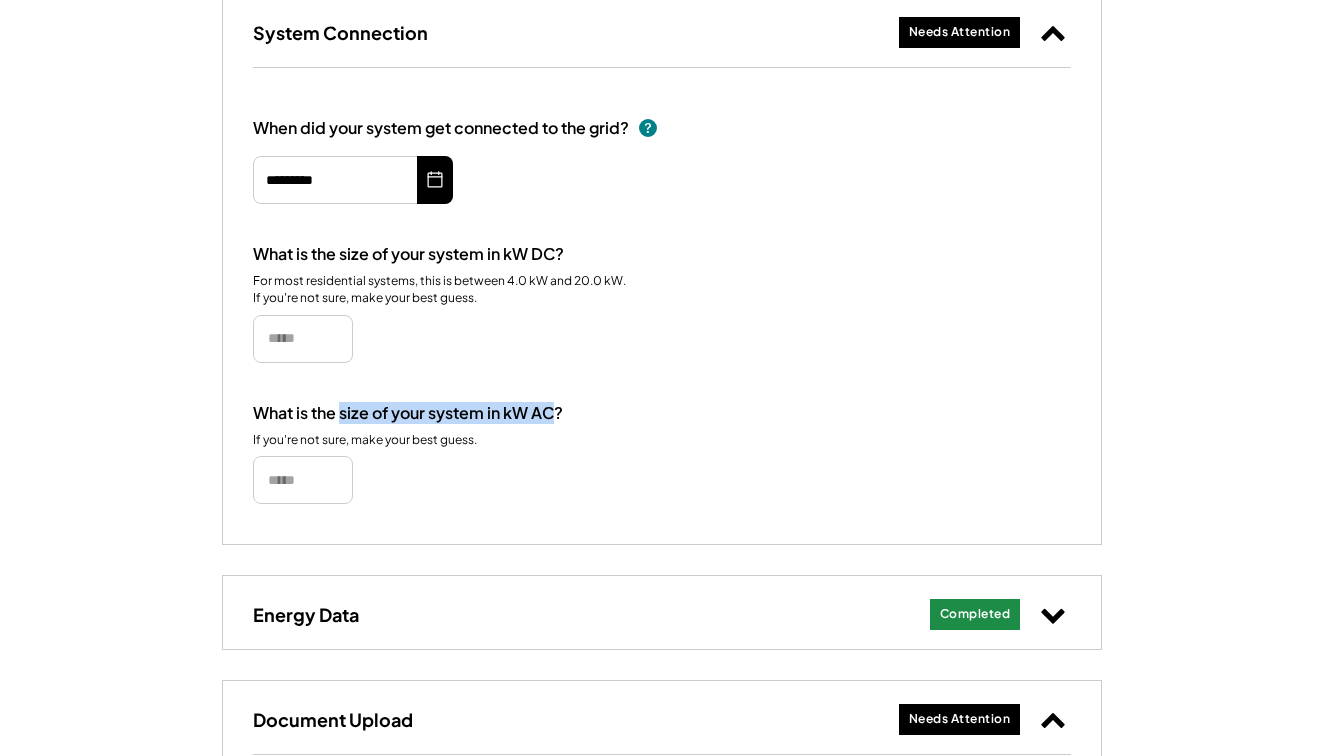 drag, startPoint x: 343, startPoint y: 404, endPoint x: 556, endPoint y: 406, distance: 213.00938 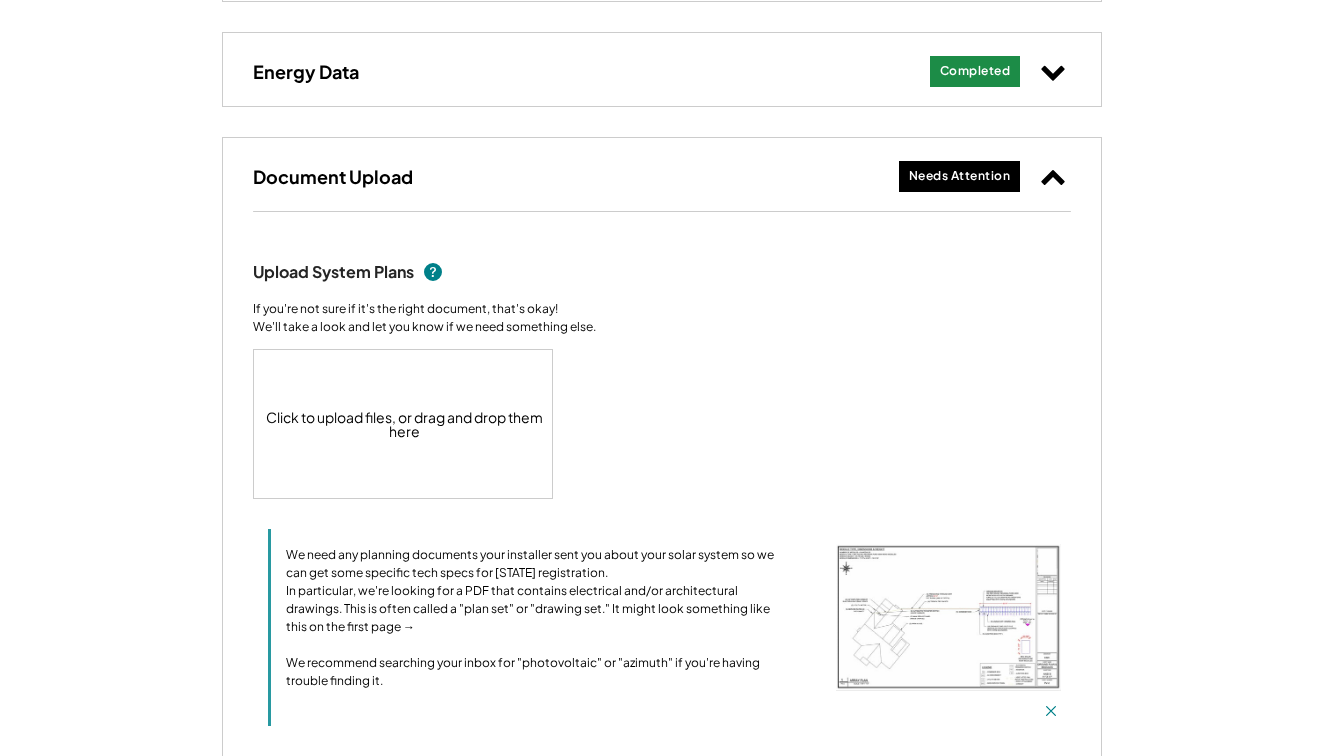 scroll, scrollTop: 914, scrollLeft: 0, axis: vertical 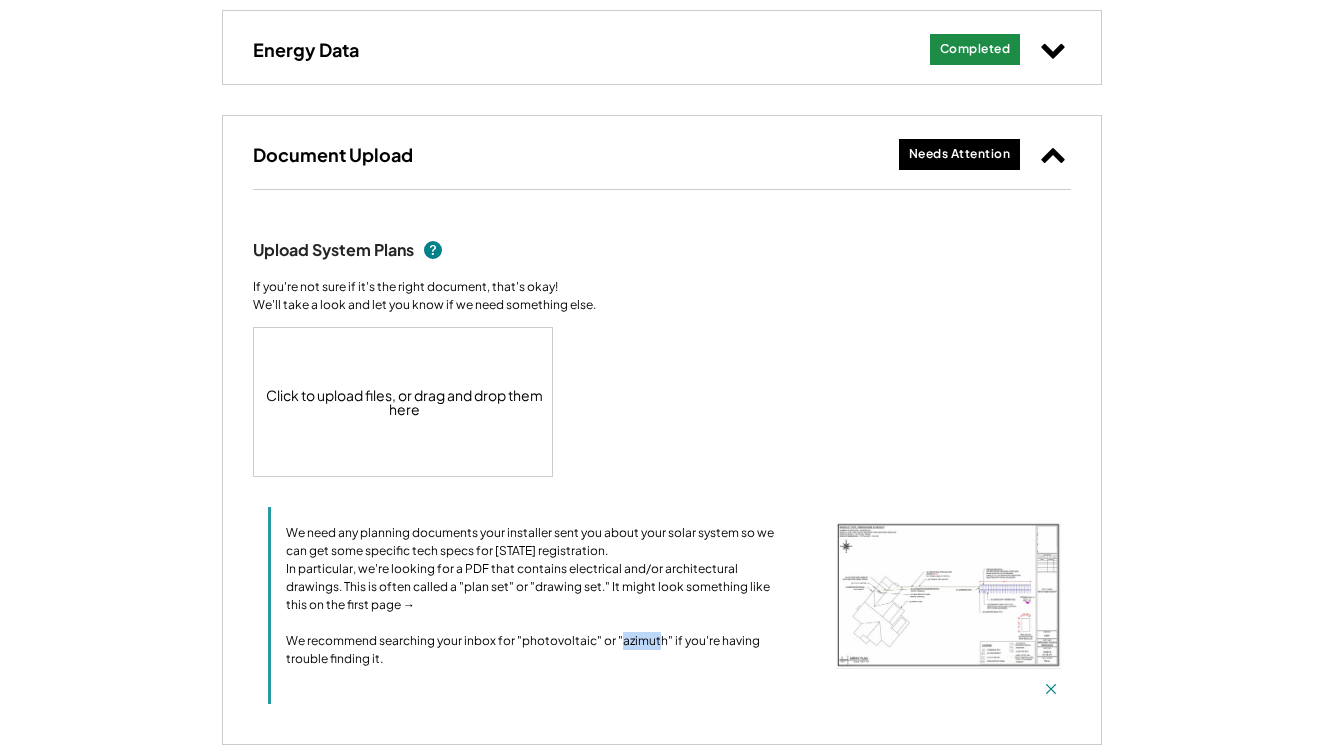 drag, startPoint x: 620, startPoint y: 651, endPoint x: 658, endPoint y: 651, distance: 38 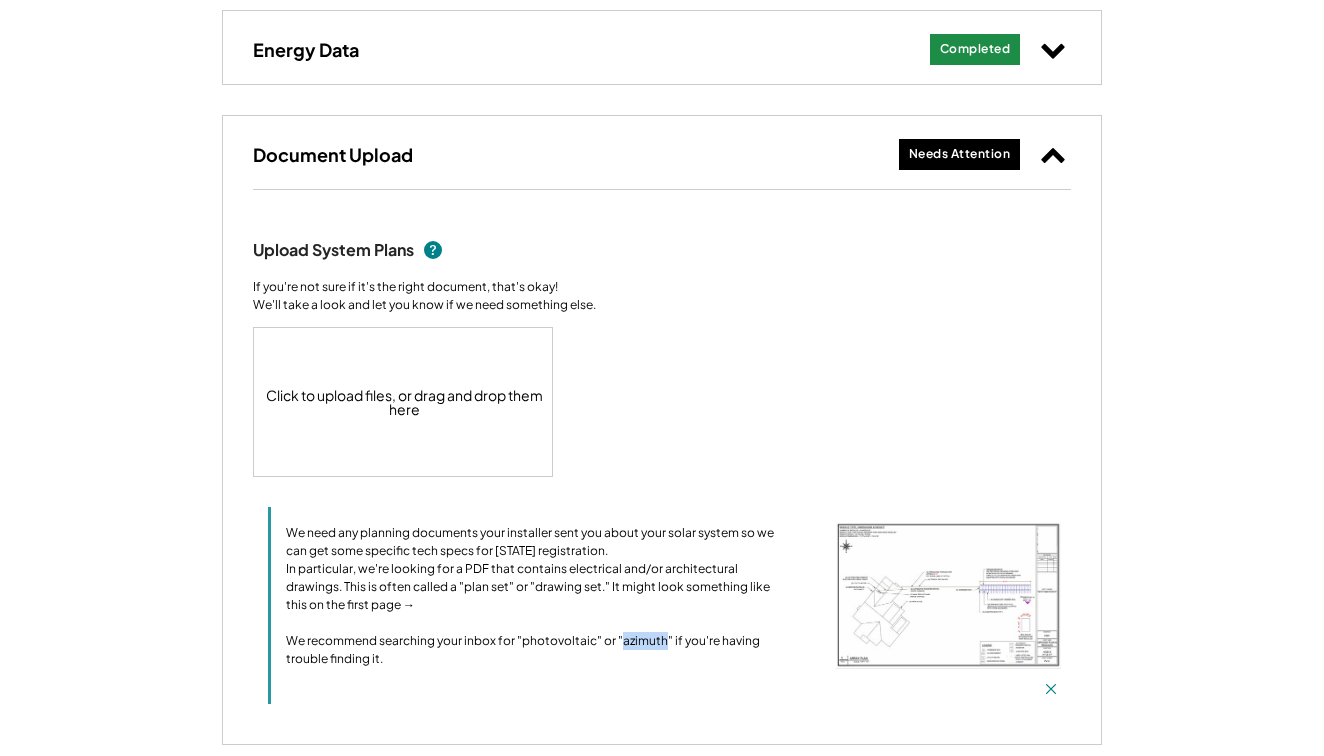 copy on "azimuth" 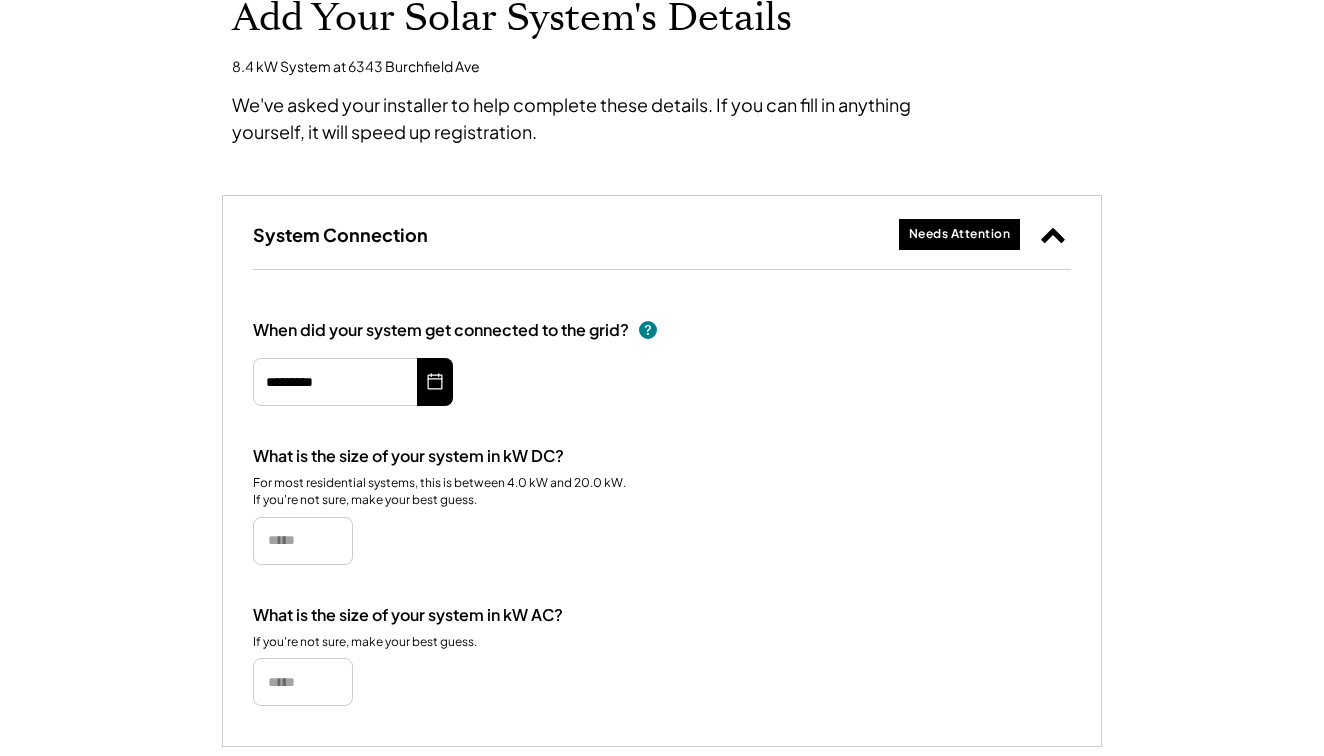 scroll, scrollTop: 220, scrollLeft: 0, axis: vertical 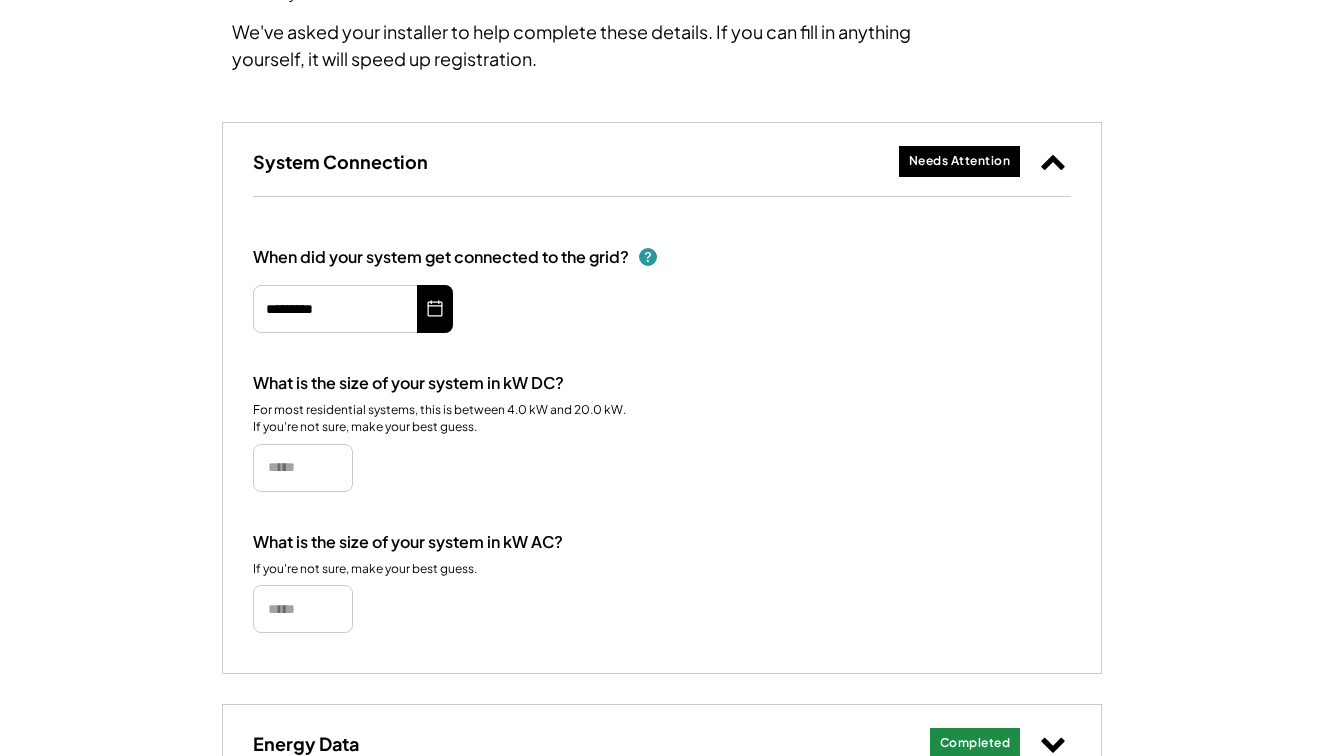 click 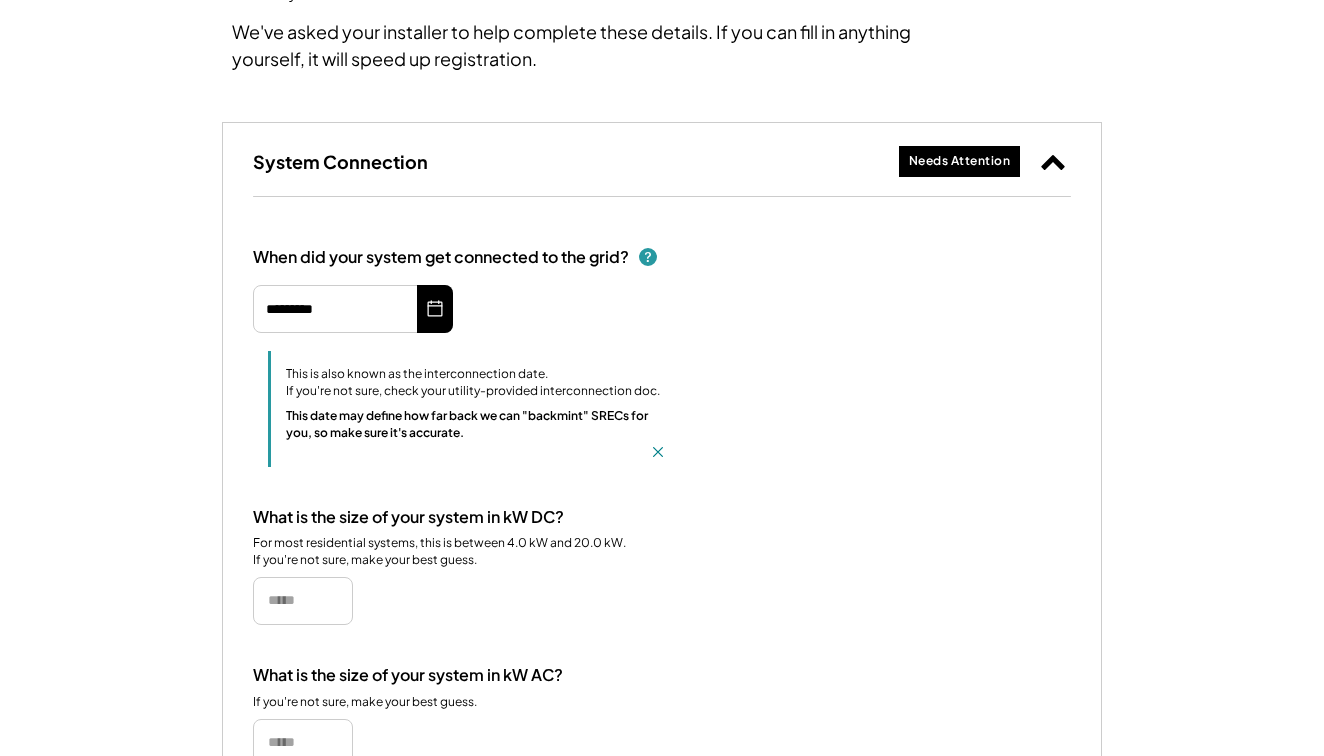 click 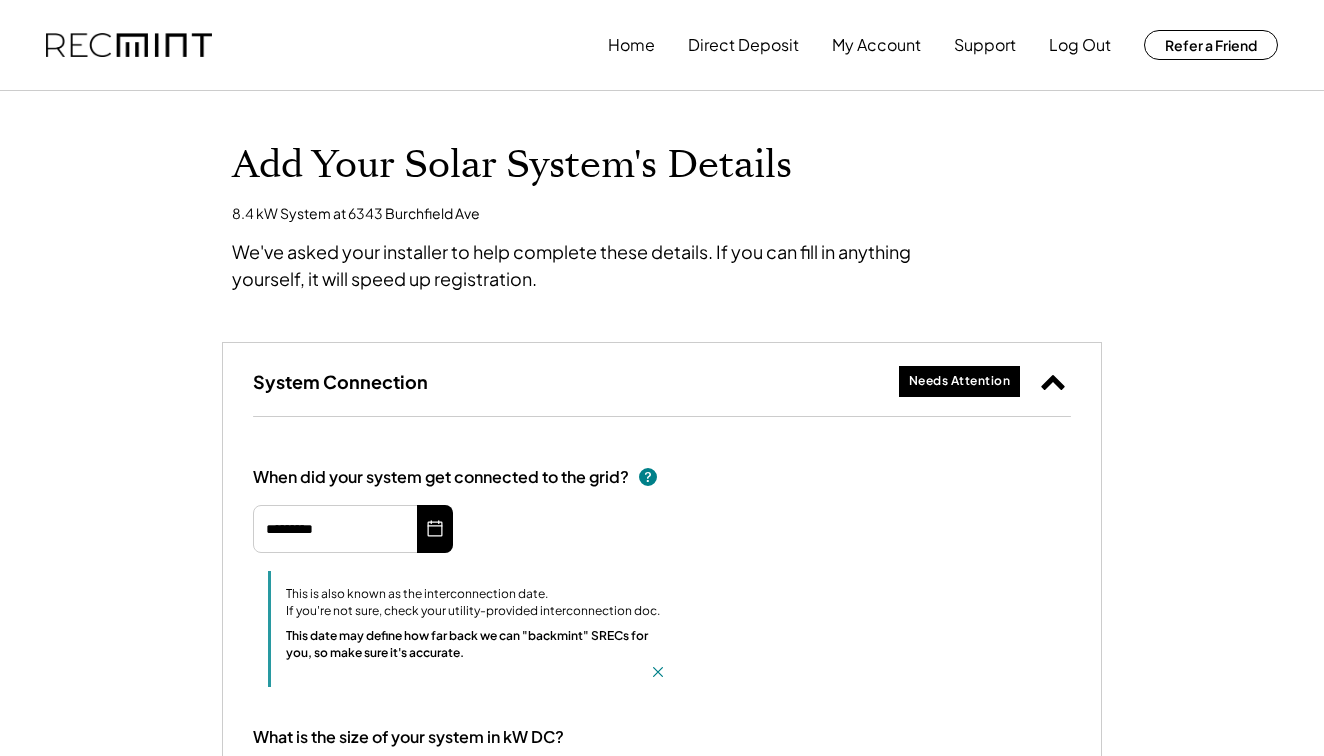 scroll, scrollTop: 0, scrollLeft: 0, axis: both 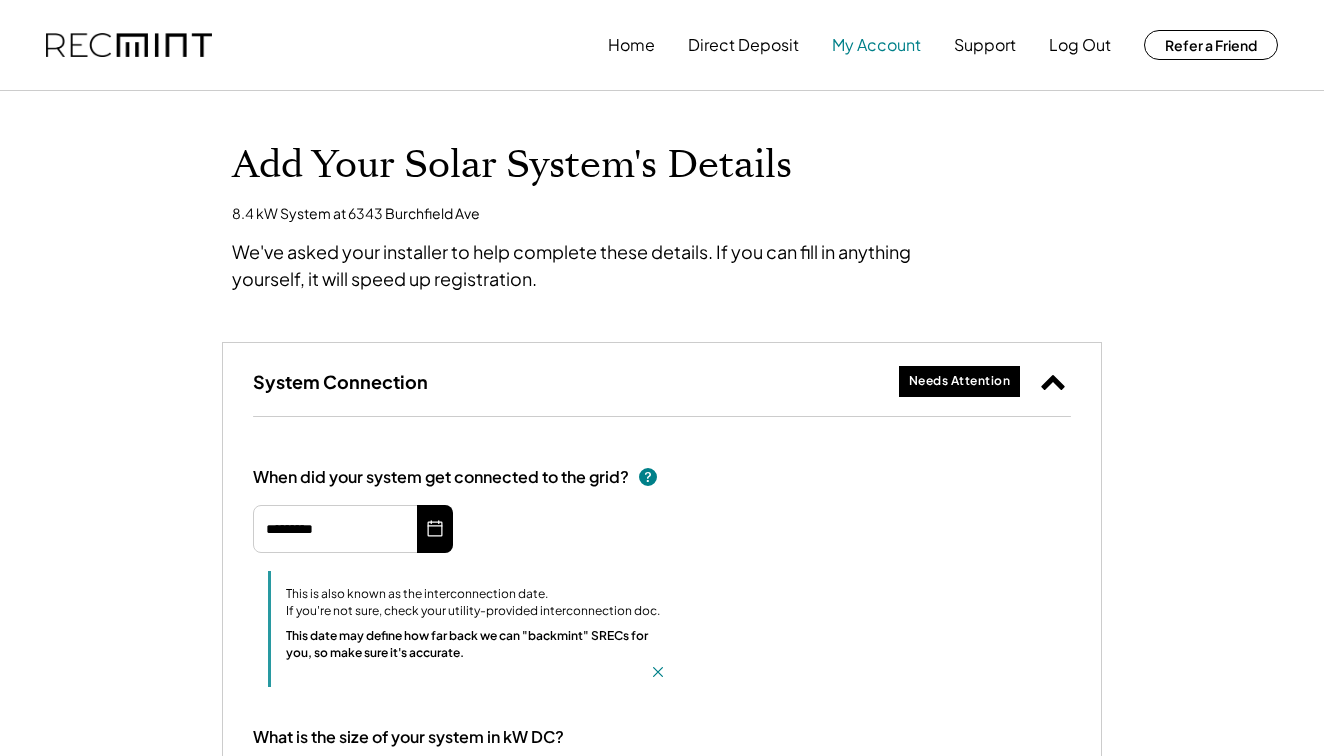click on "My Account" at bounding box center (876, 45) 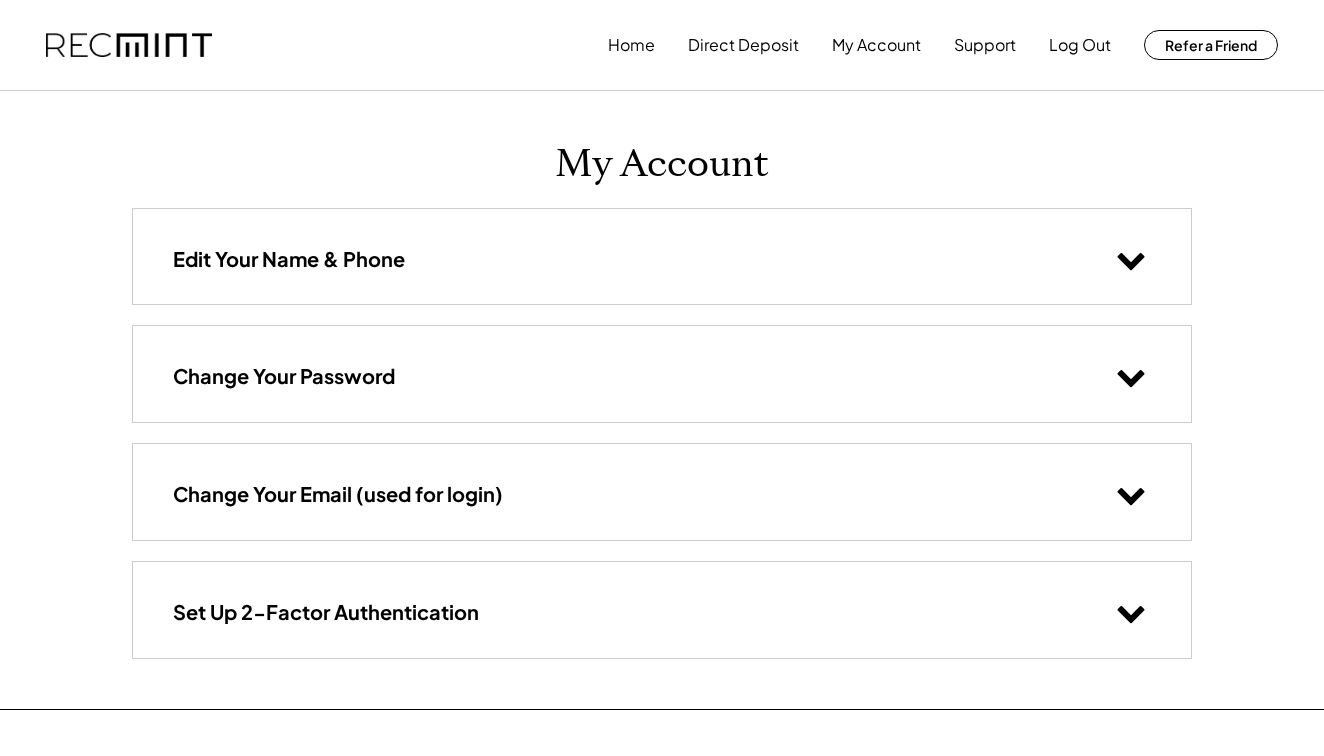 scroll, scrollTop: 0, scrollLeft: 0, axis: both 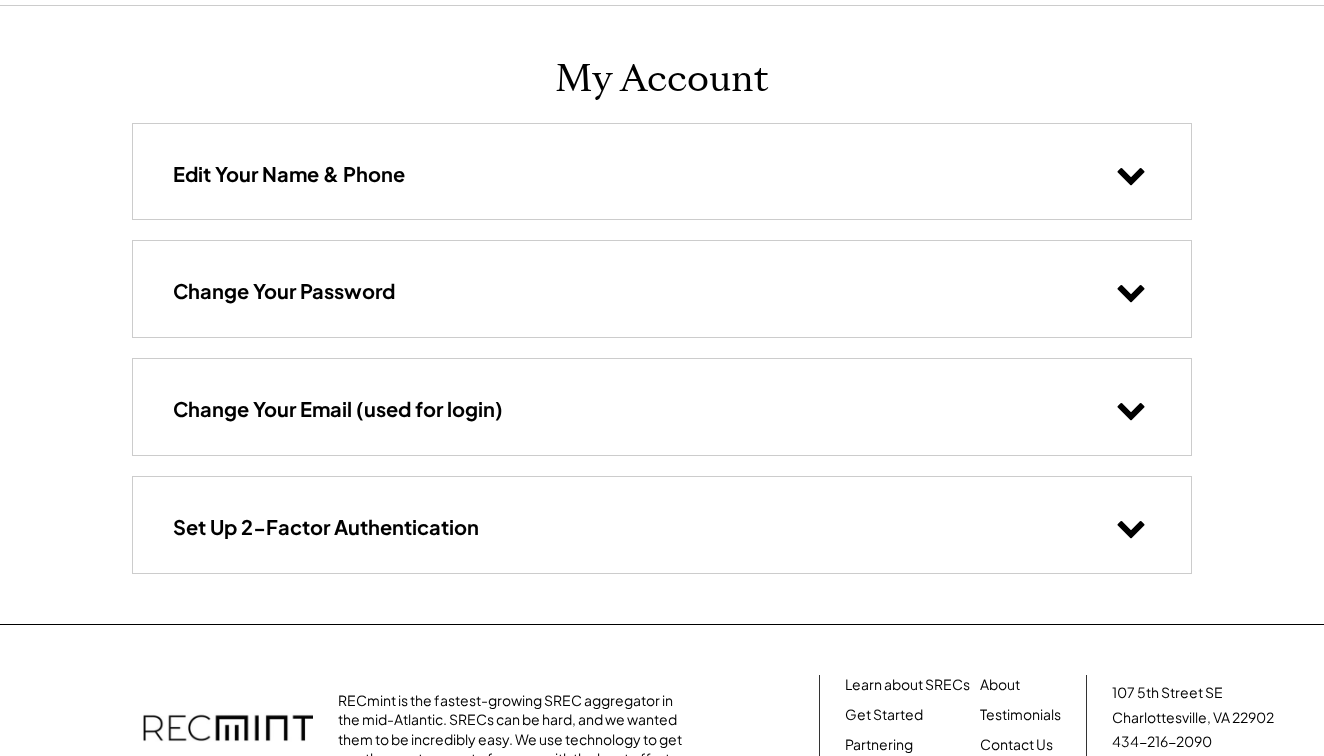 click on "Set Up 2-Factor Authentication" at bounding box center [662, 524] 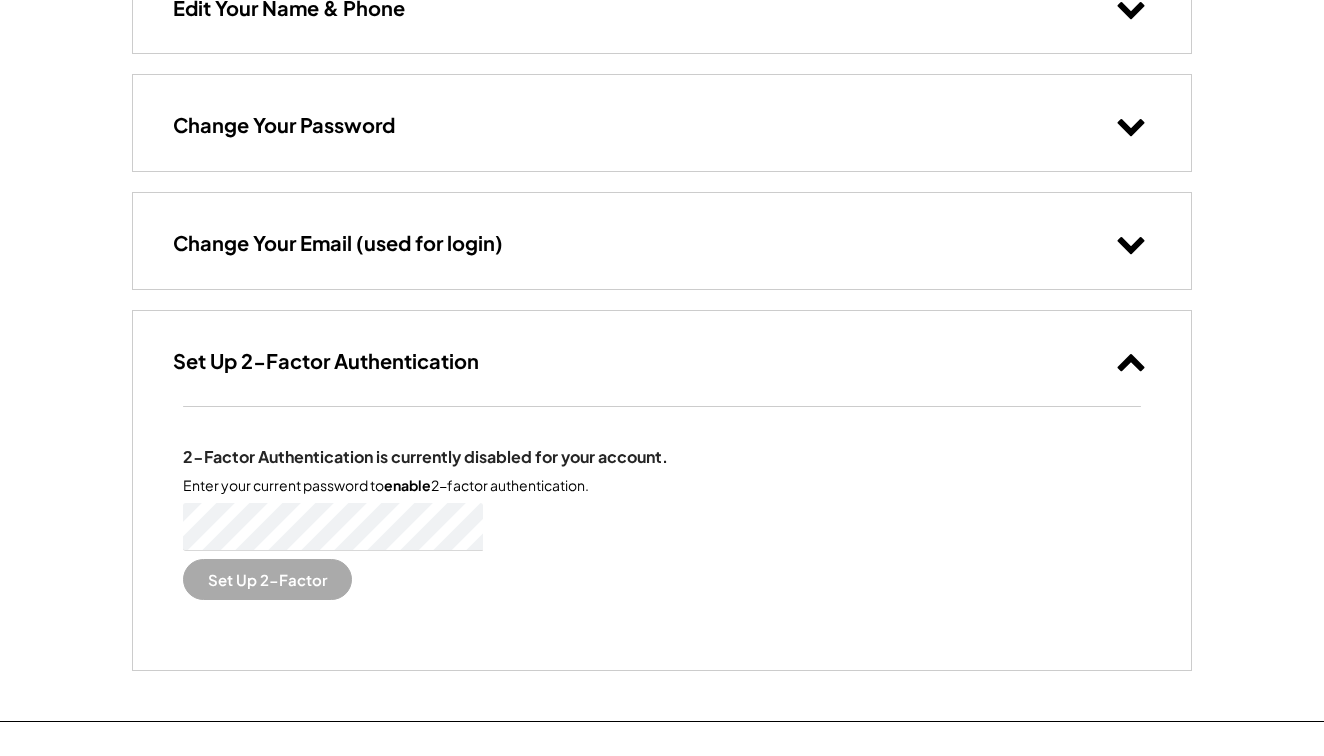 scroll, scrollTop: 252, scrollLeft: 0, axis: vertical 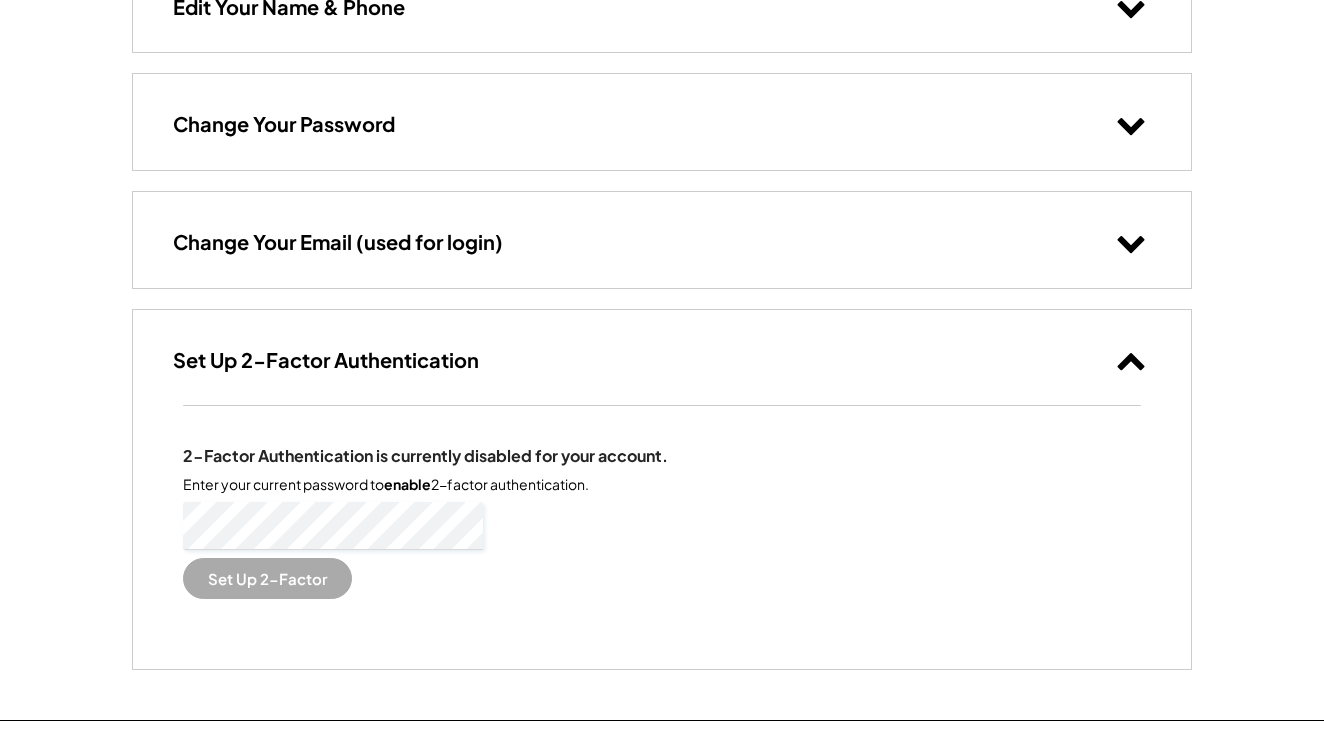 click on "2-Factor Authentication is currently disabled for your account. Enter your current password to  enable  2-factor authentication. Set Up 2-Factor" at bounding box center [662, 522] 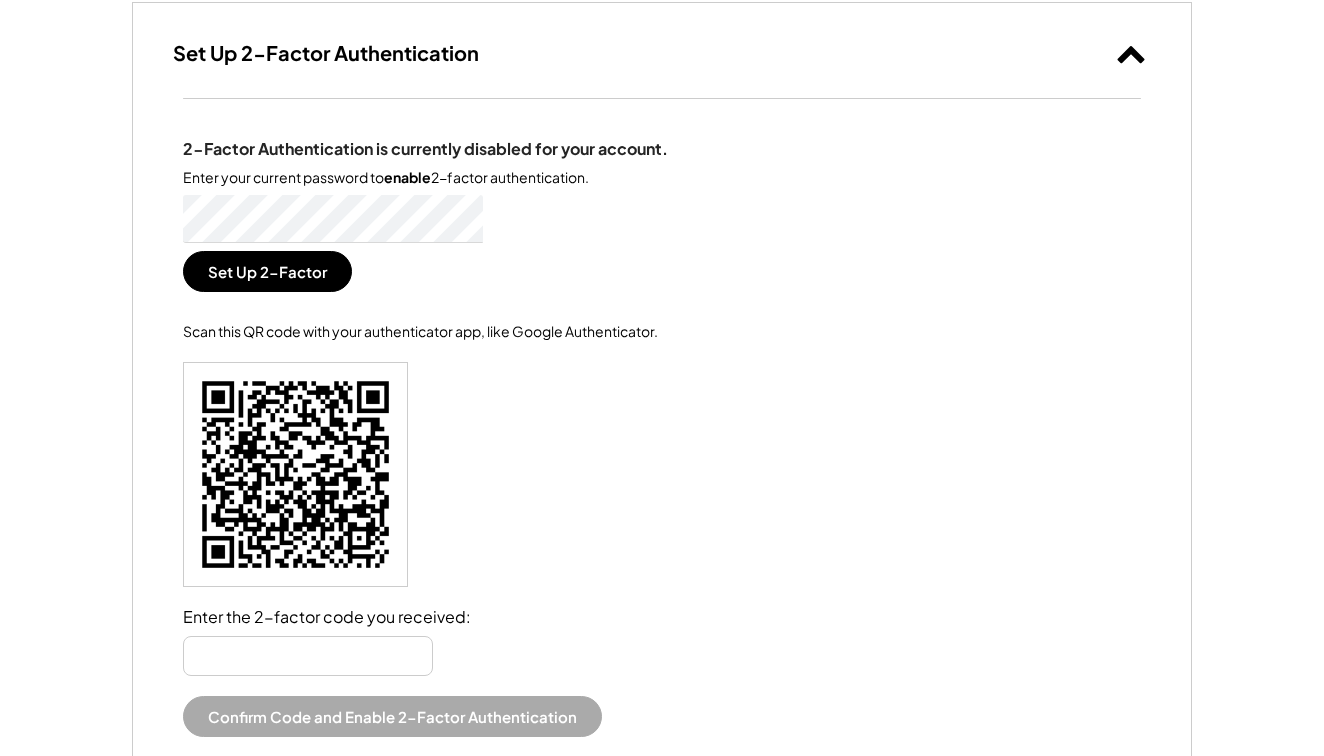 scroll, scrollTop: 573, scrollLeft: 0, axis: vertical 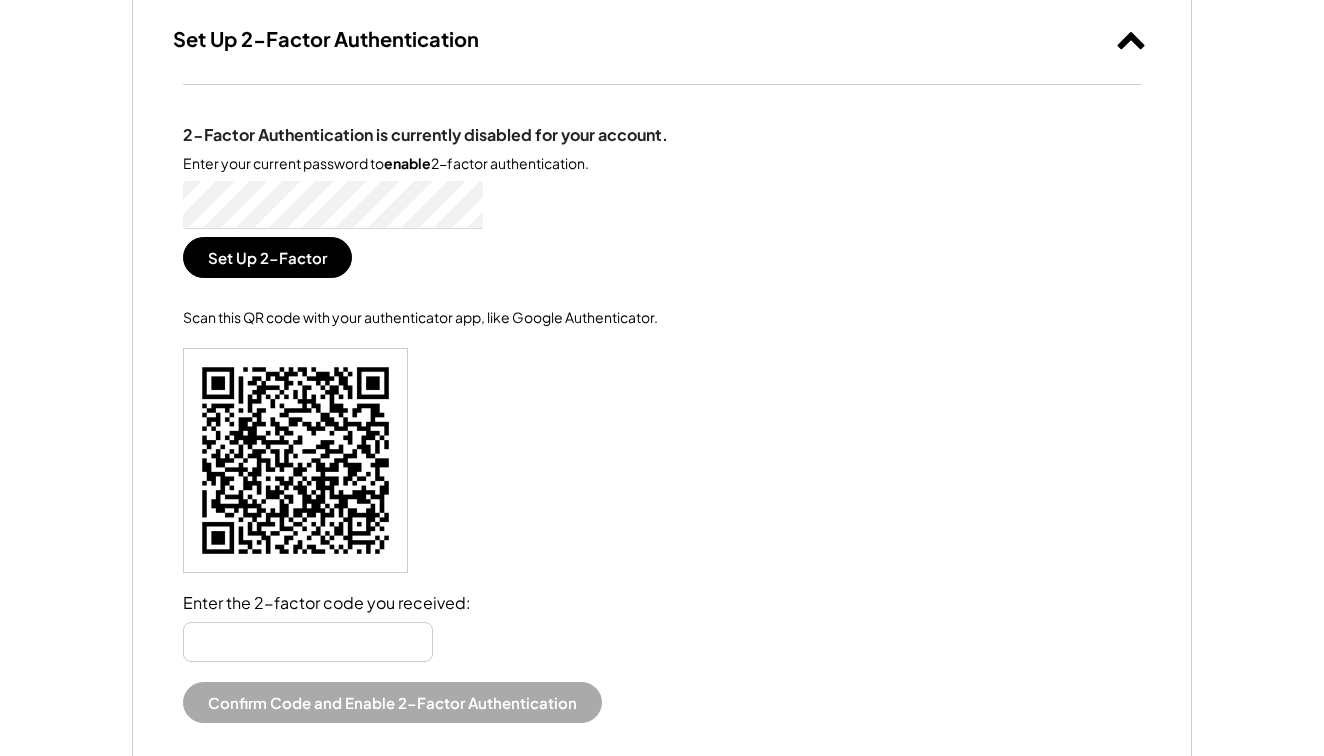 click at bounding box center (308, 642) 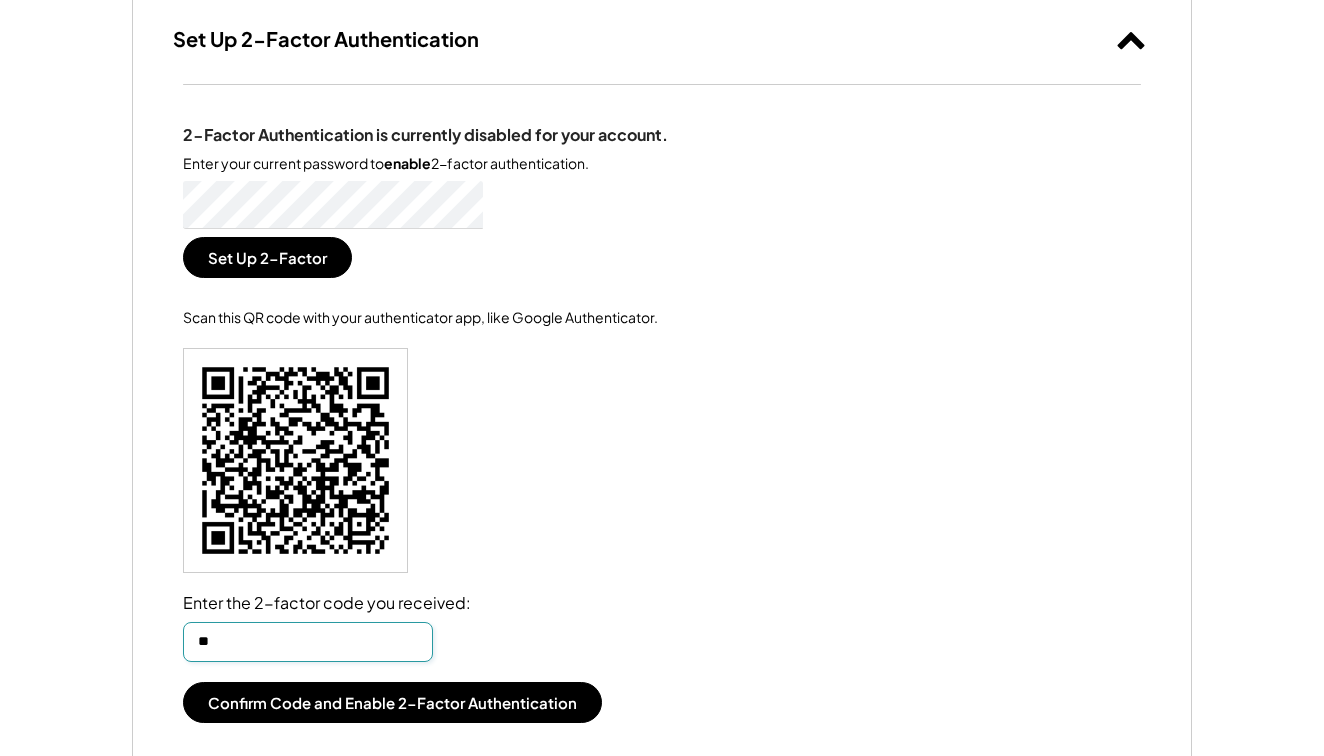 type on "*" 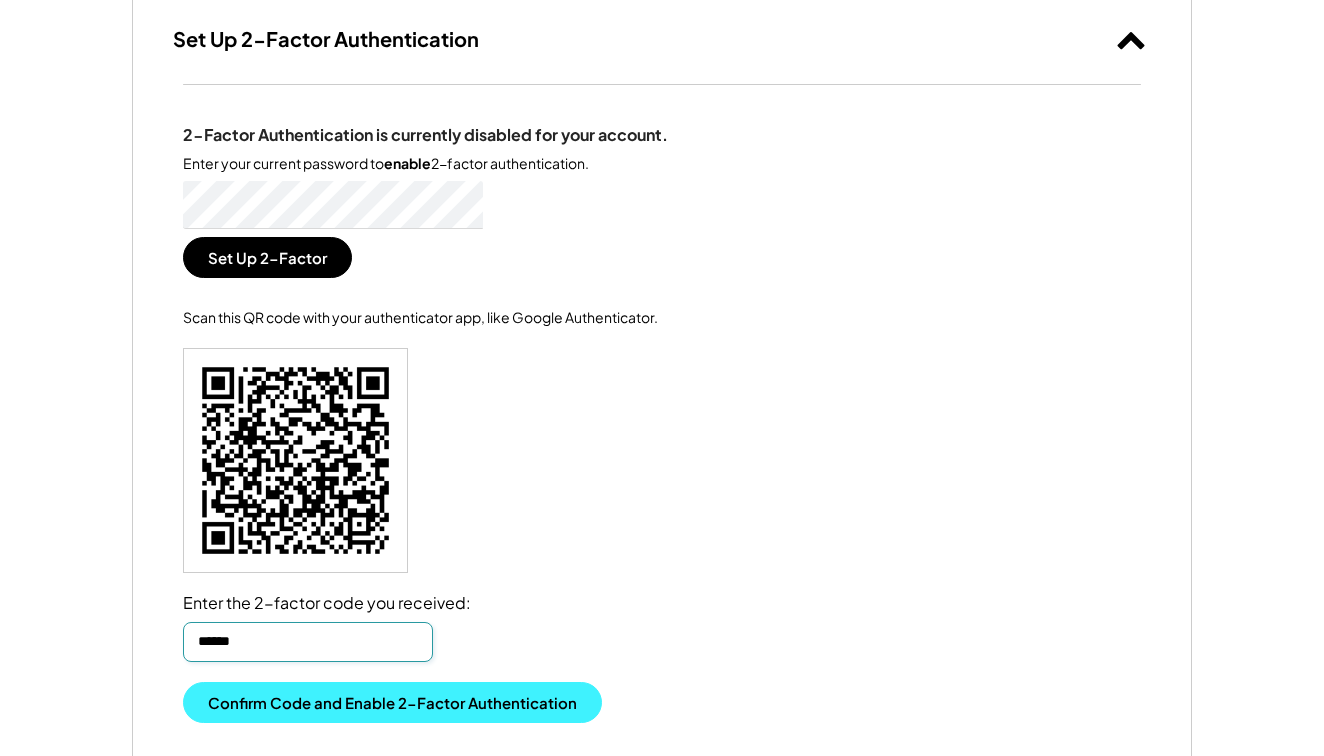 type on "******" 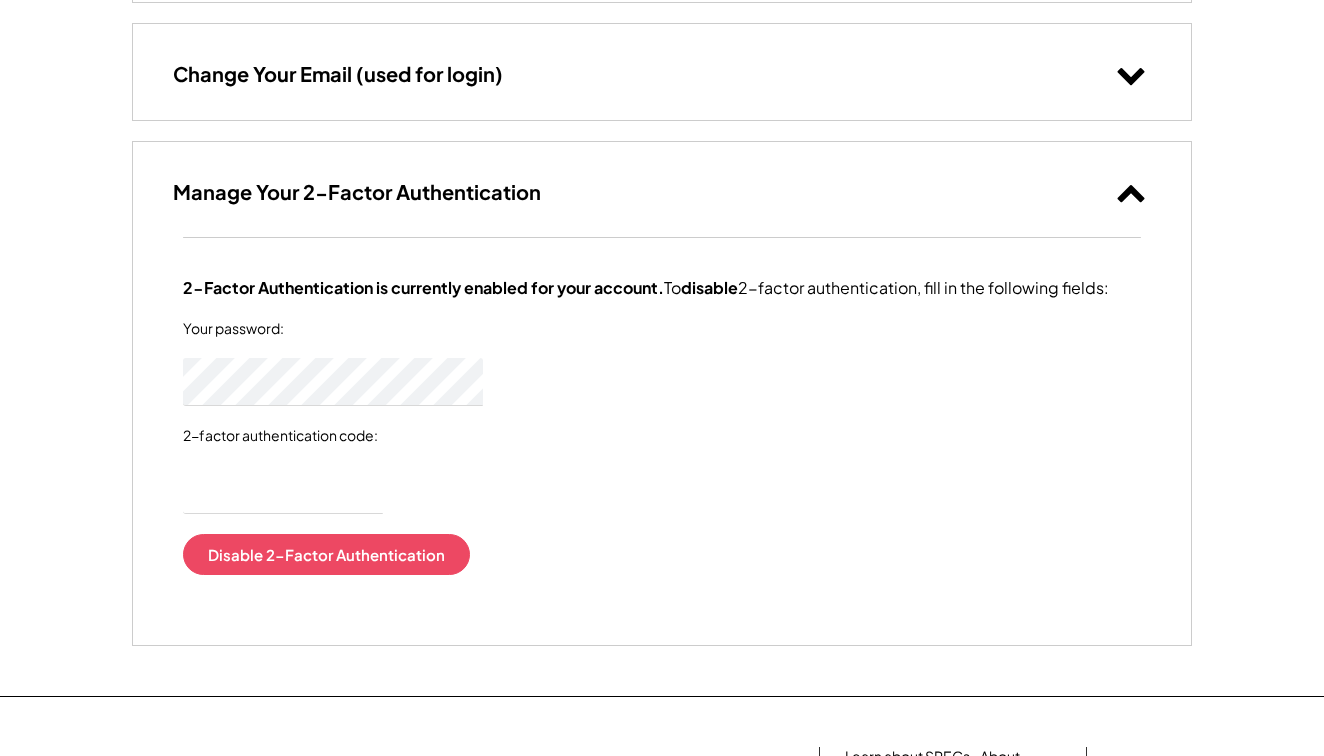 scroll, scrollTop: 402, scrollLeft: 0, axis: vertical 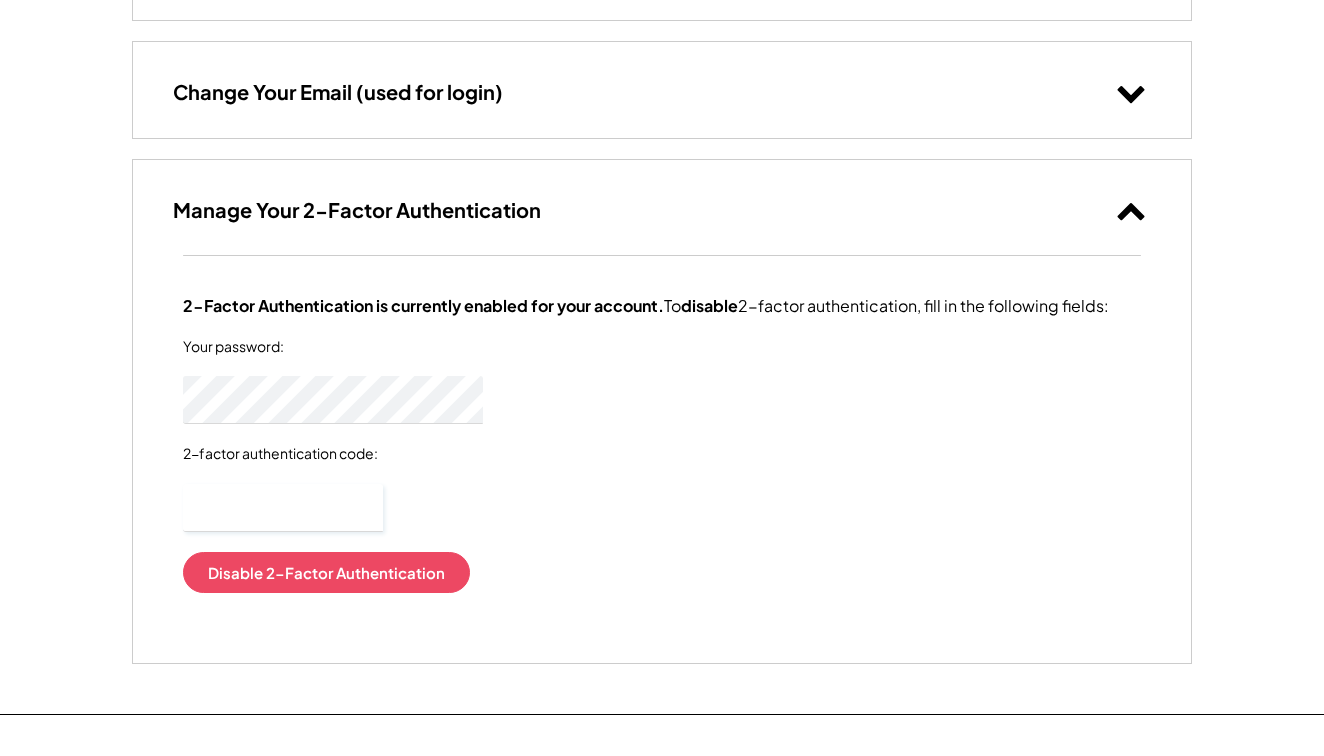 click at bounding box center [283, 508] 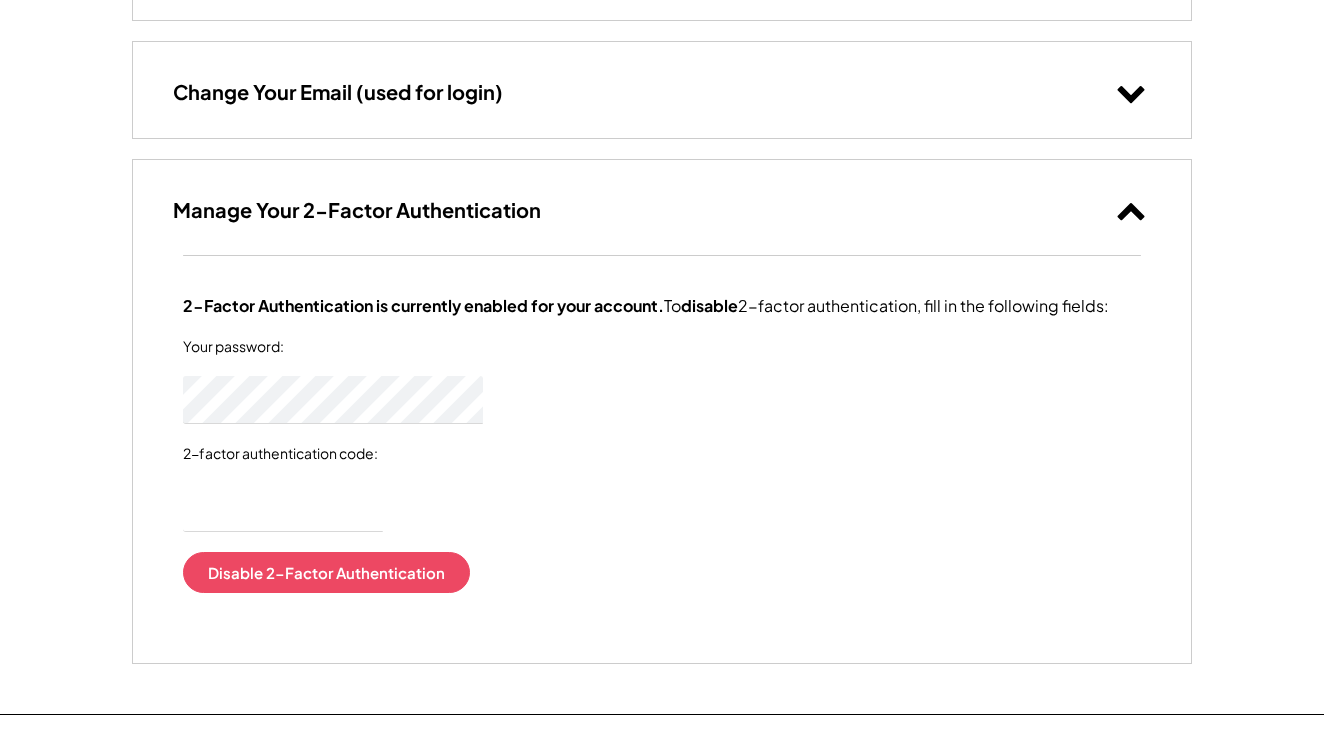 click on "2-Factor Authentication is currently enabled for your account.
To  disable  2-factor authentication, fill in the following fields: Your password: 2-factor authentication code: Disable 2-Factor Authentication" at bounding box center [662, 444] 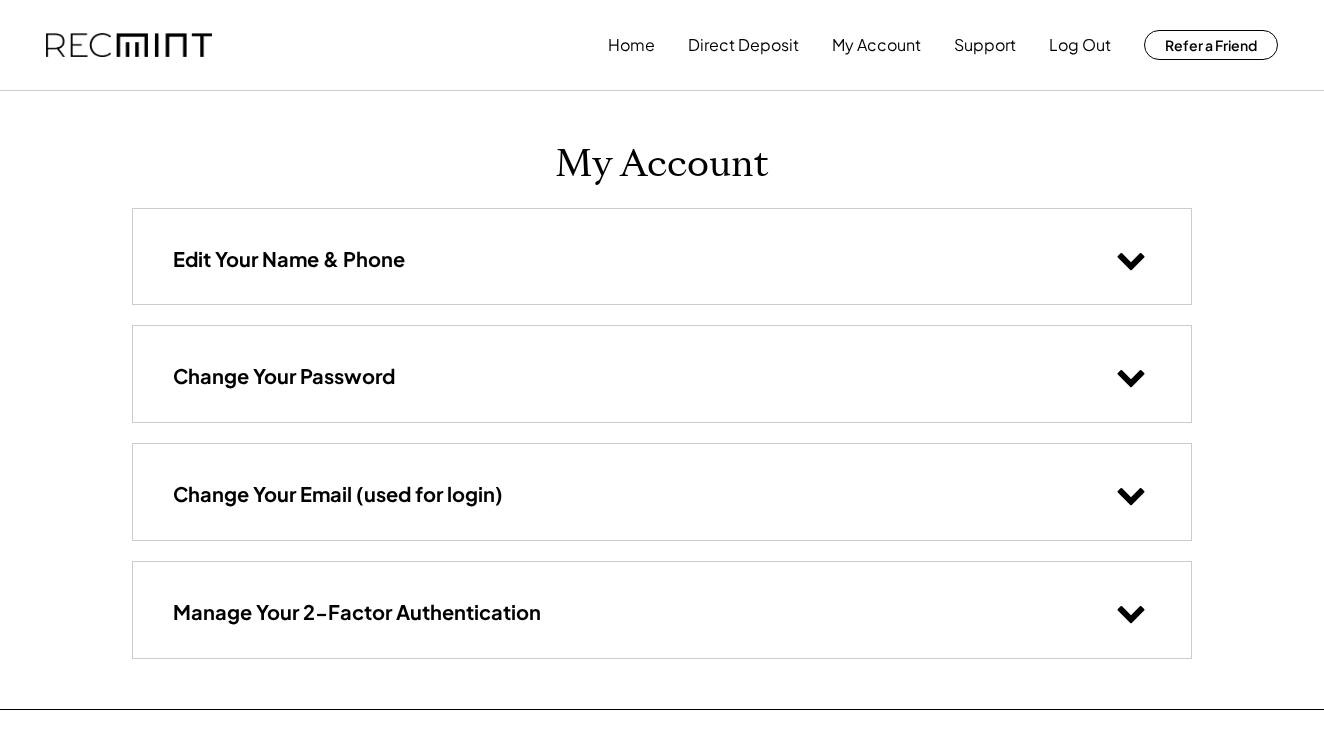 scroll, scrollTop: 0, scrollLeft: 0, axis: both 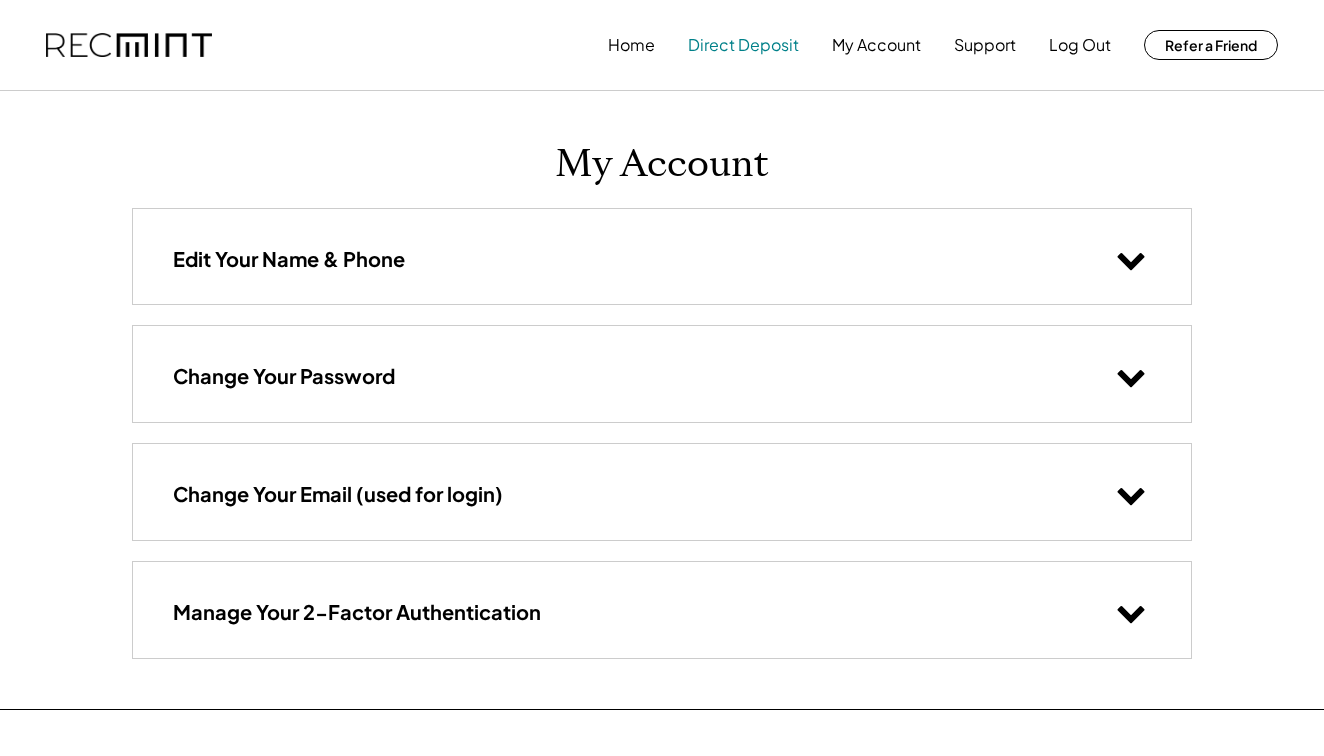 click on "Direct Deposit" at bounding box center (743, 45) 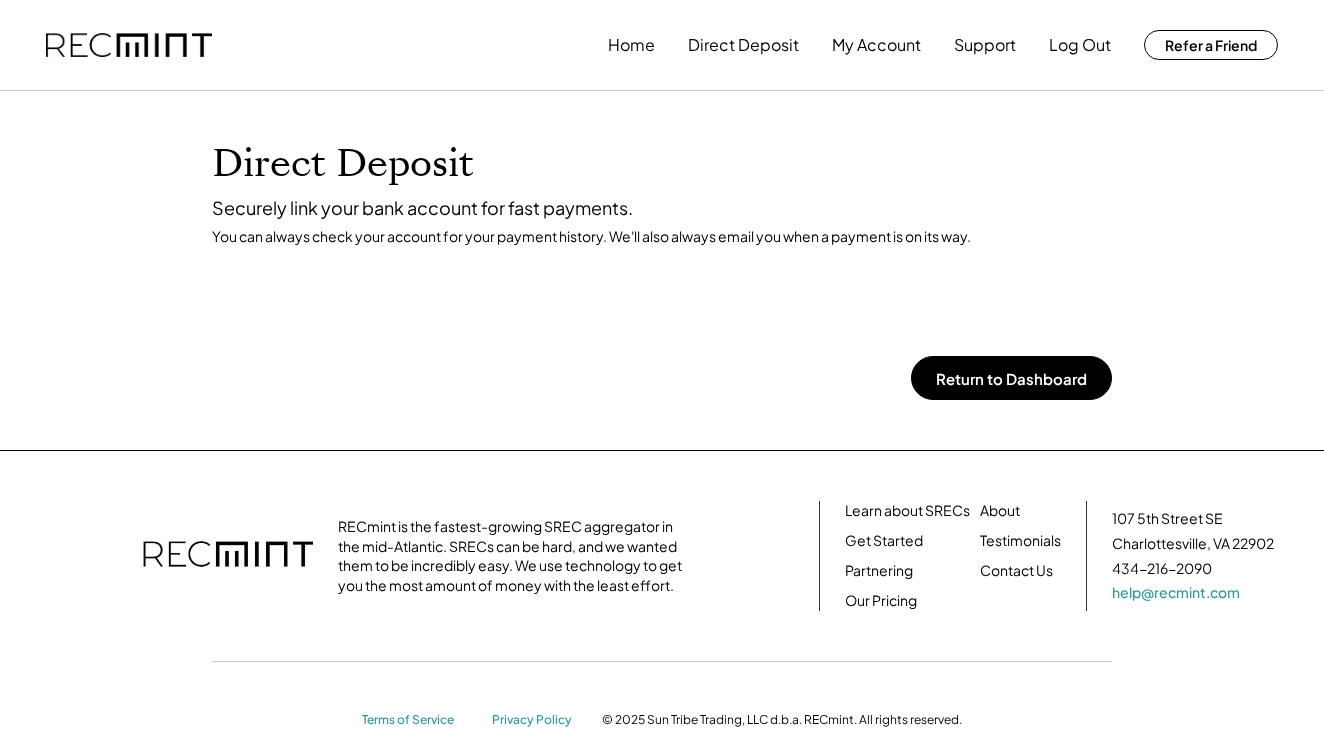scroll, scrollTop: 0, scrollLeft: 0, axis: both 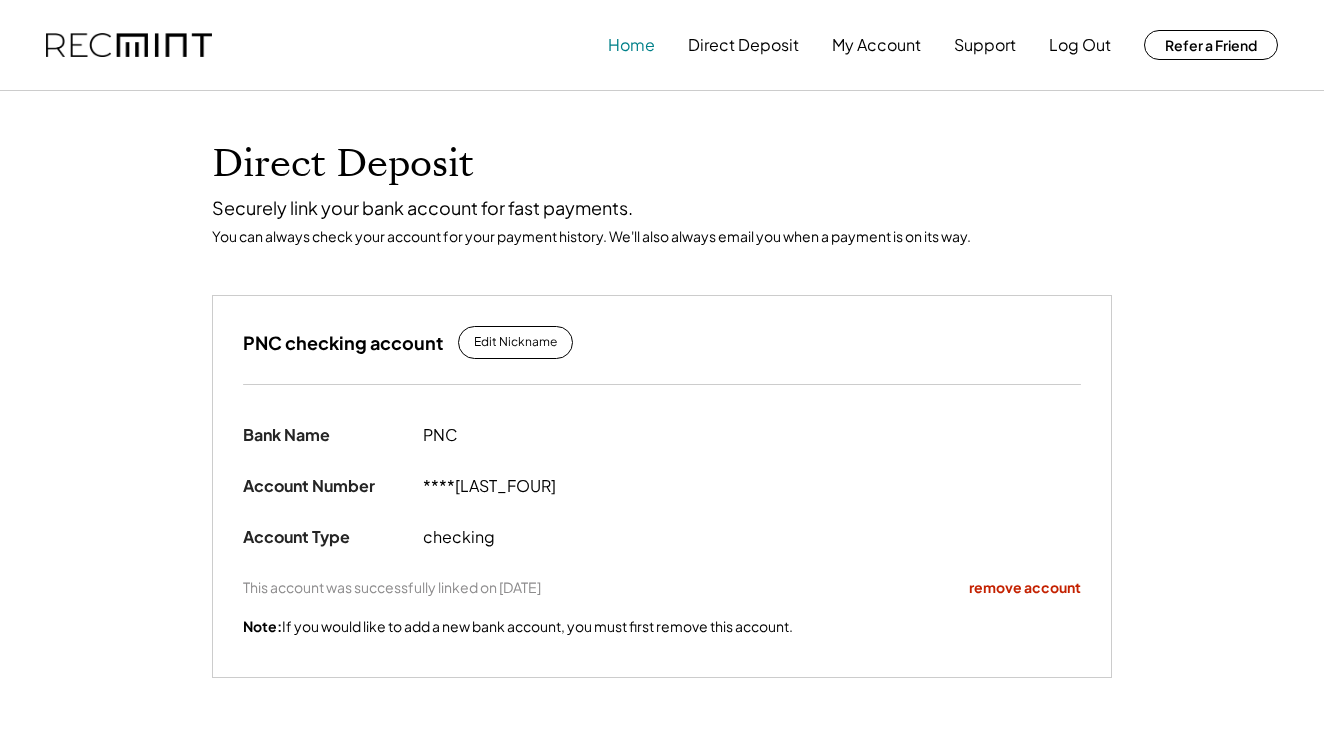 click on "Home" at bounding box center (631, 45) 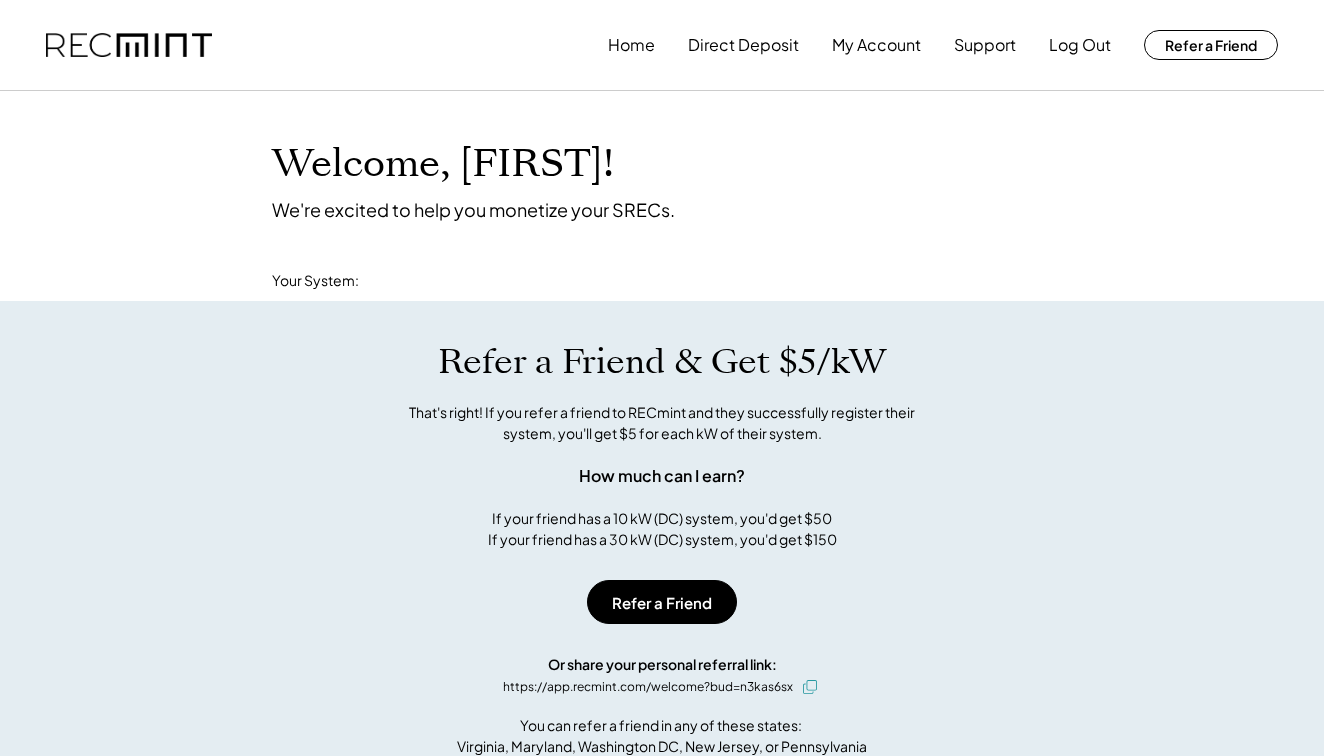 scroll, scrollTop: 0, scrollLeft: 0, axis: both 